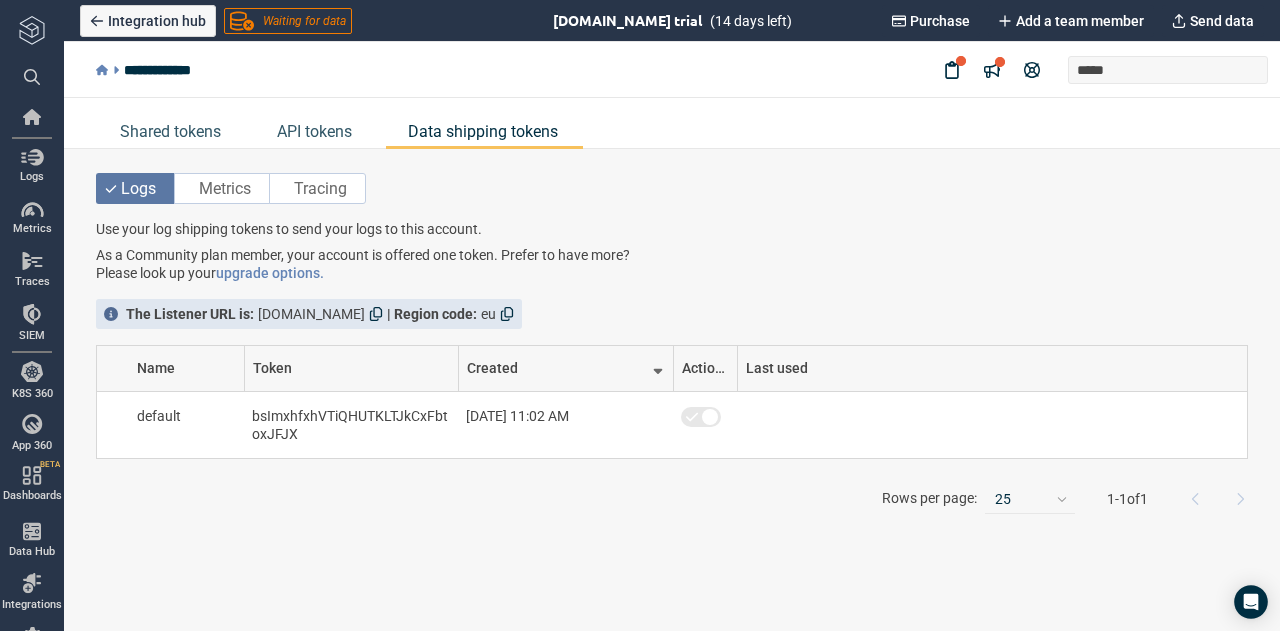 scroll, scrollTop: 0, scrollLeft: 0, axis: both 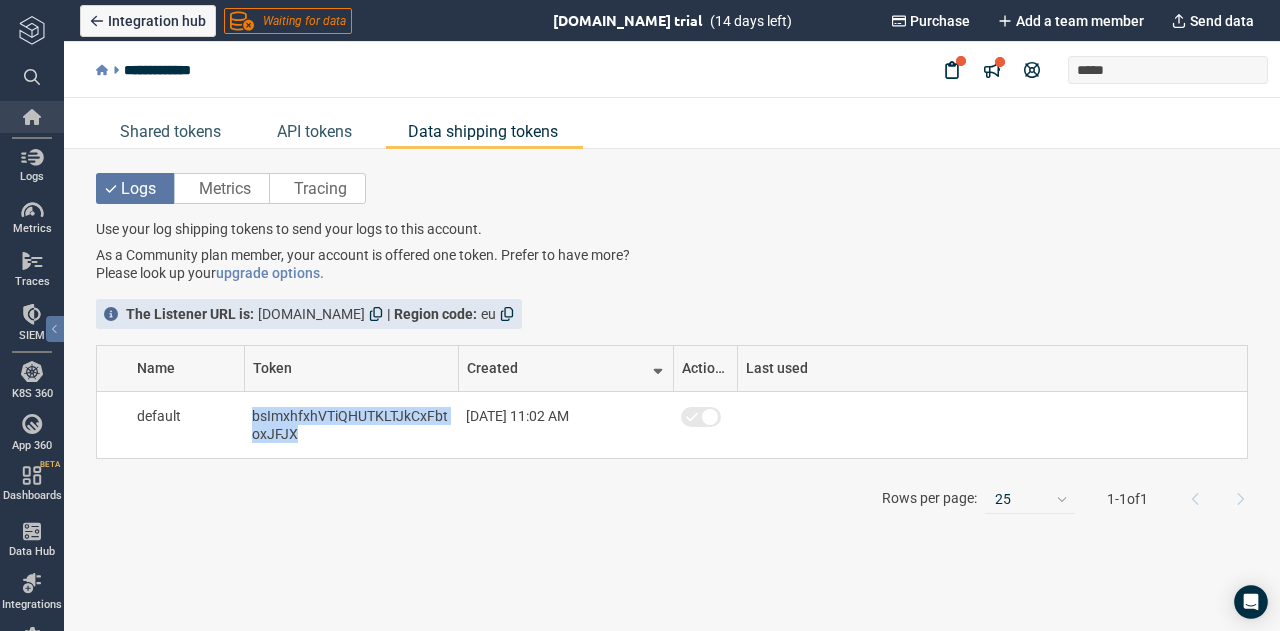 click at bounding box center [32, 117] 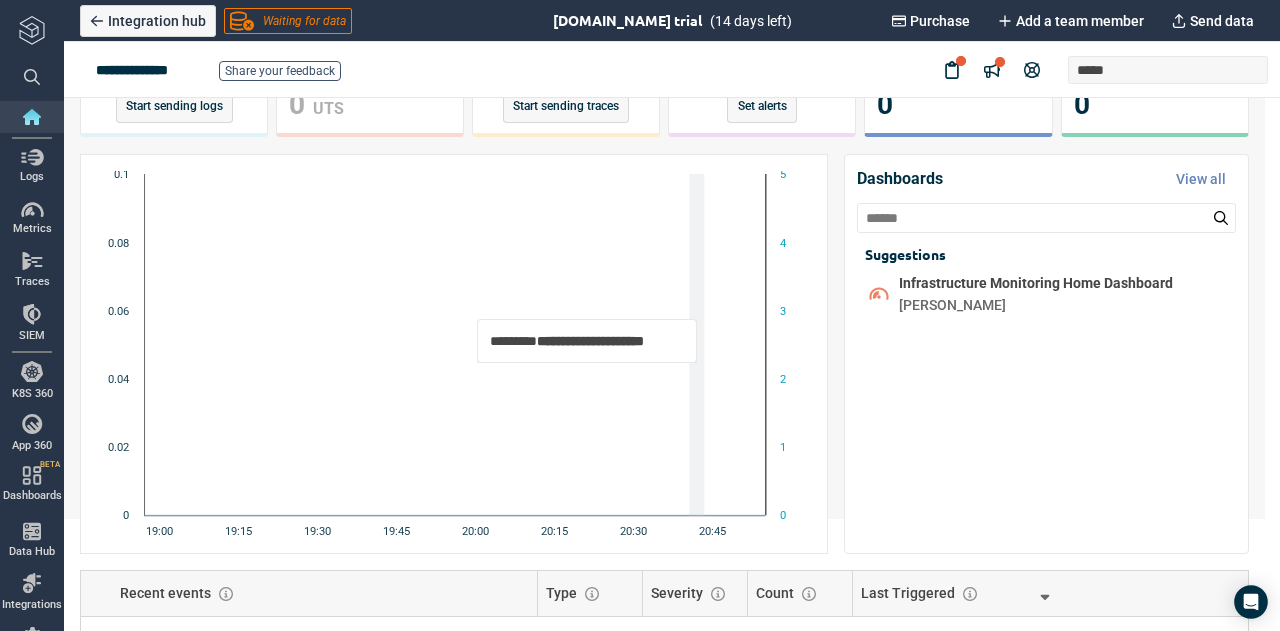 scroll, scrollTop: 0, scrollLeft: 0, axis: both 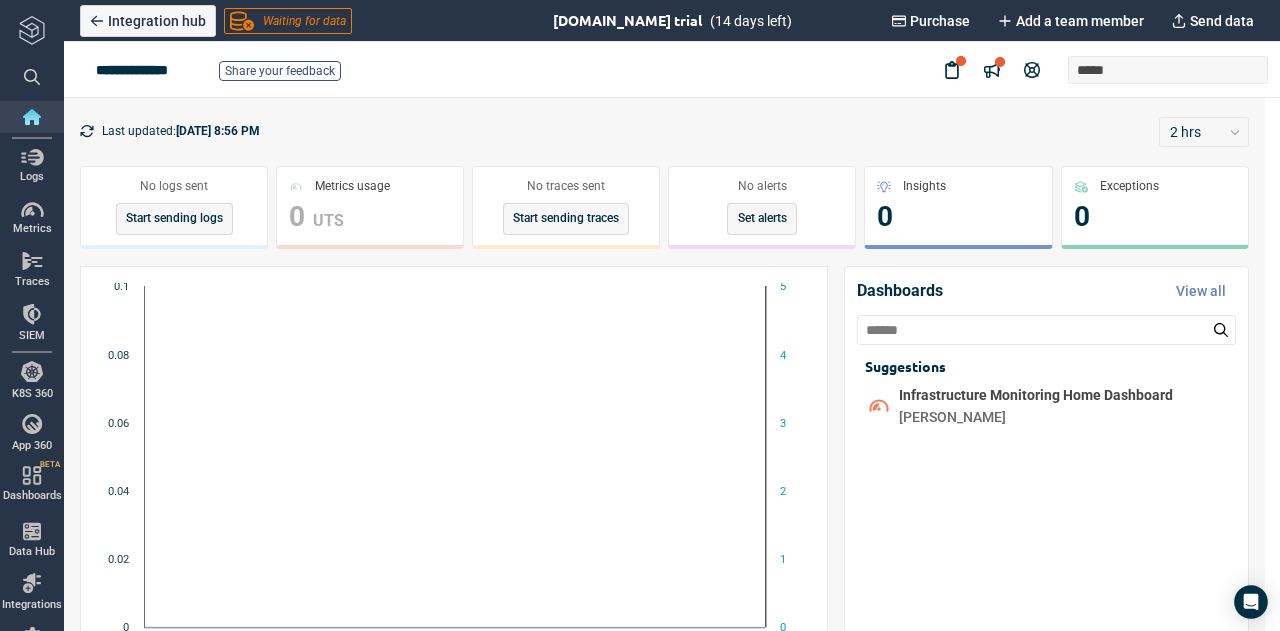 click on "Last updated:  [DATE] 8:56 PM 2 hrs" at bounding box center (664, 131) 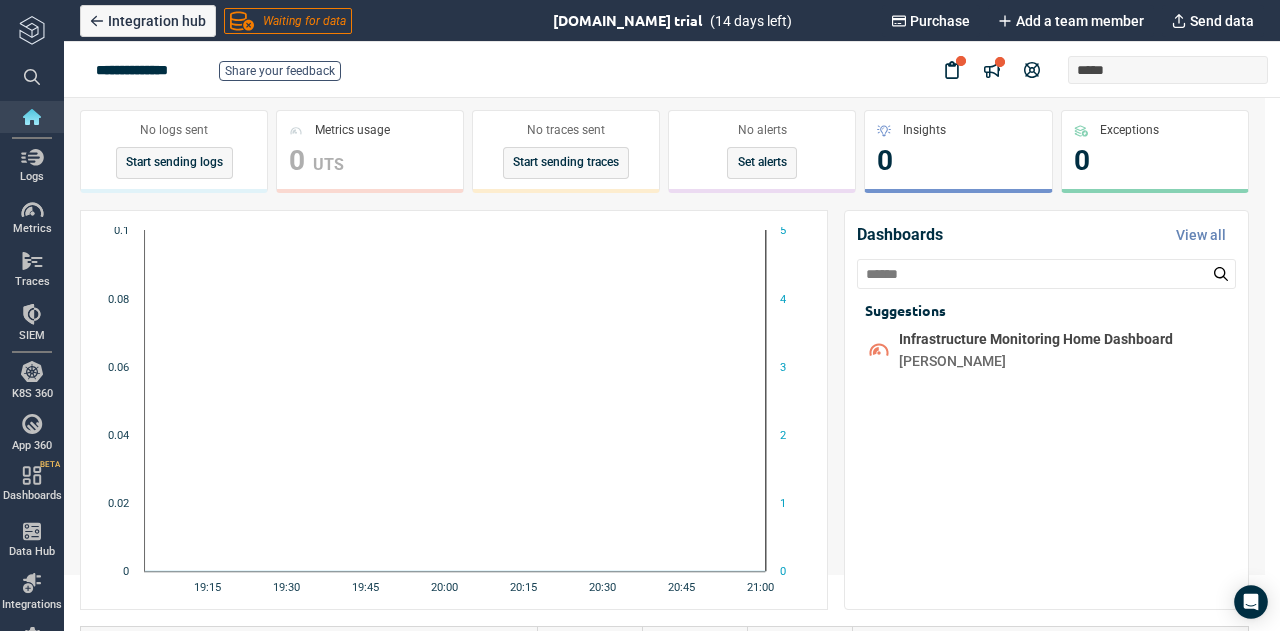 scroll, scrollTop: 58, scrollLeft: 0, axis: vertical 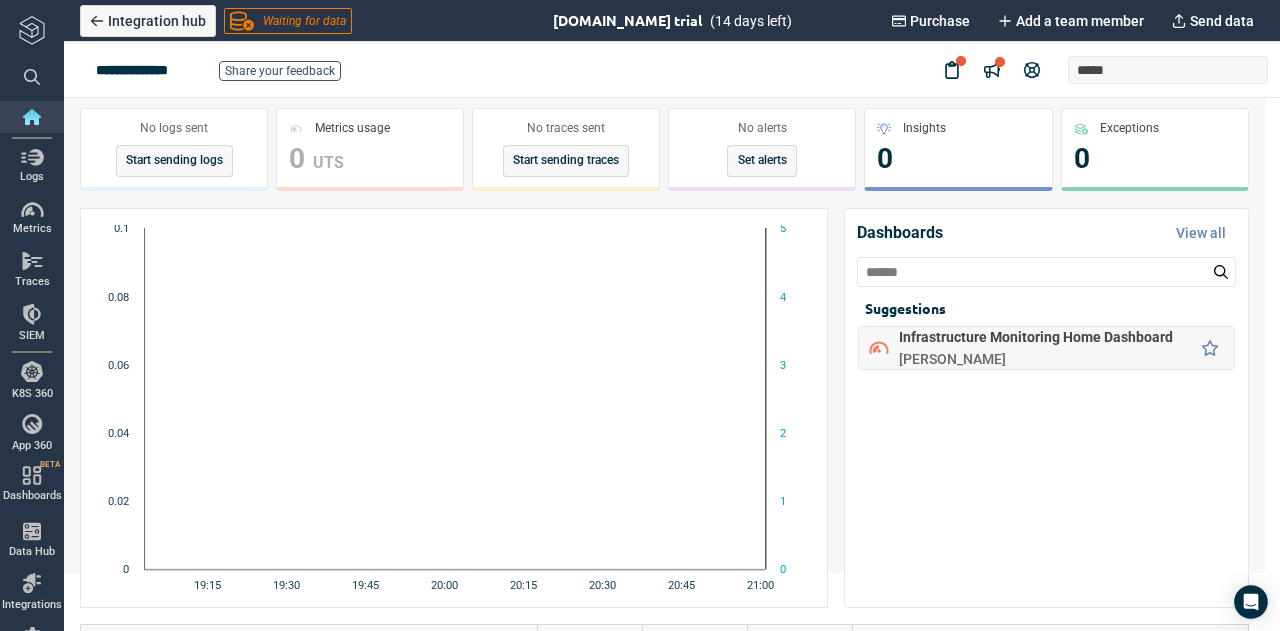 click on "Infrastructure Monitoring Home Dashboard [PERSON_NAME]" at bounding box center (1036, 348) 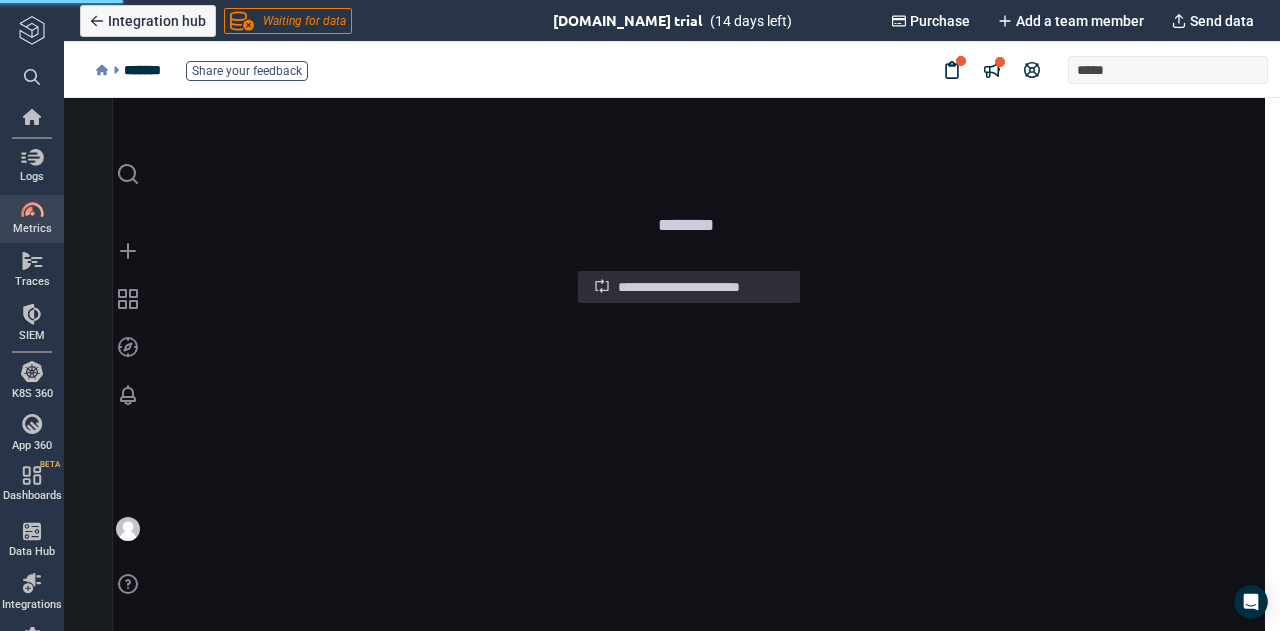 scroll, scrollTop: 0, scrollLeft: 0, axis: both 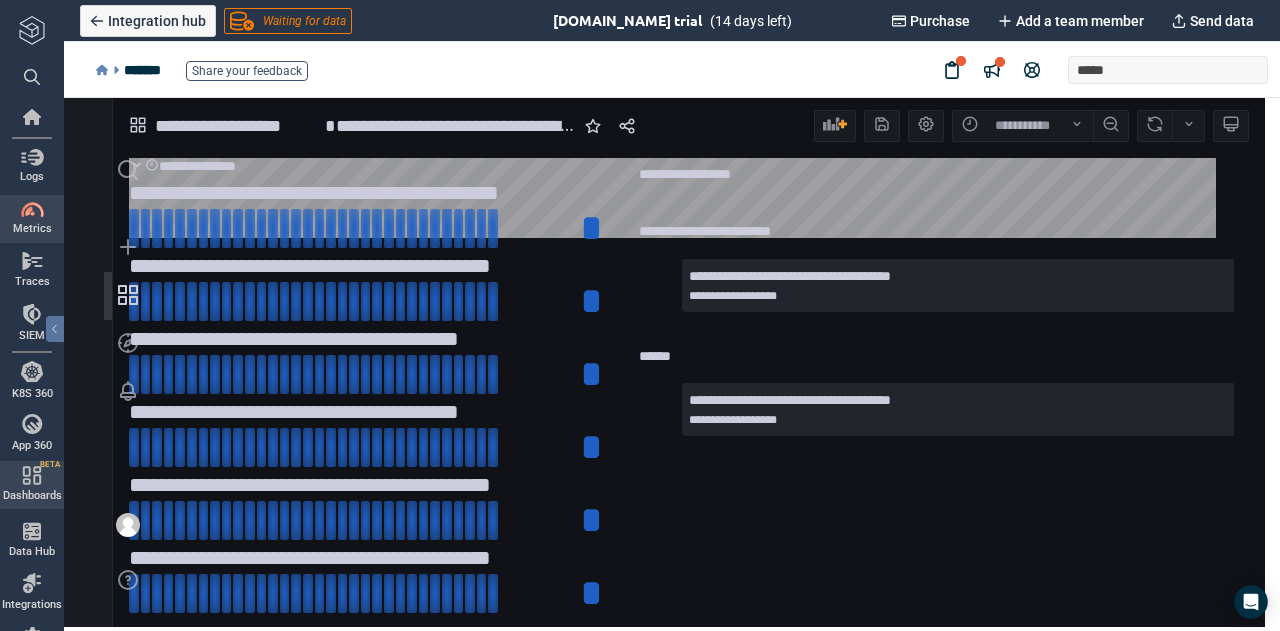 click on "Dashboards BETA" at bounding box center (32, 484) 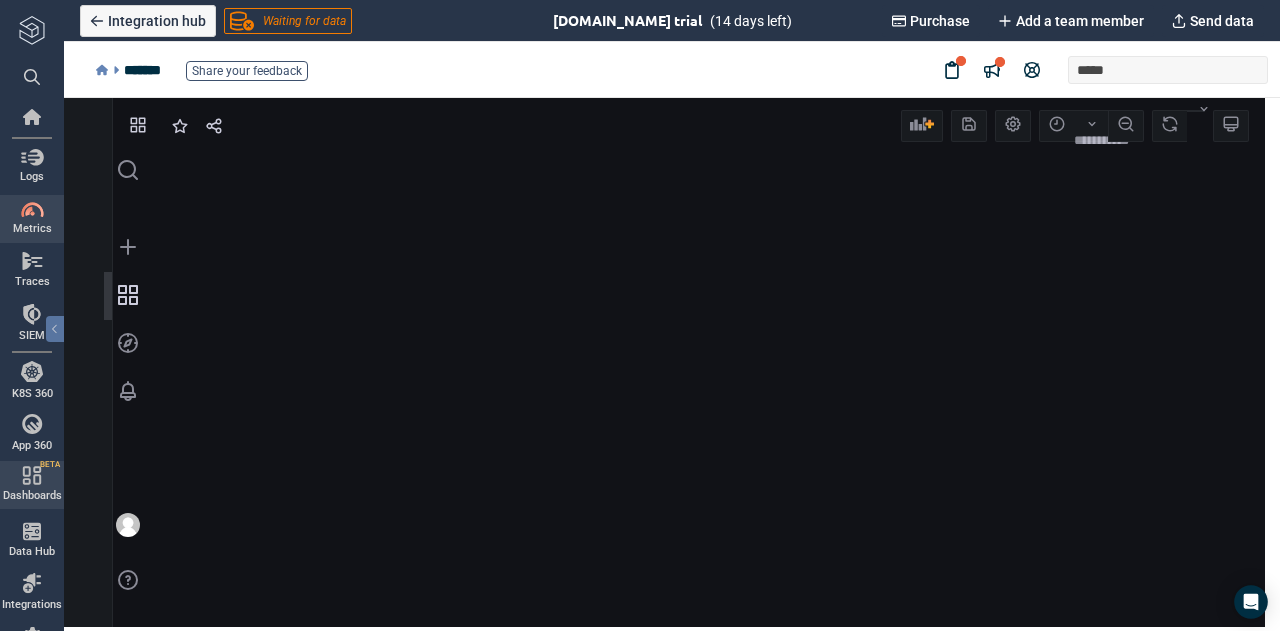 scroll, scrollTop: 0, scrollLeft: 0, axis: both 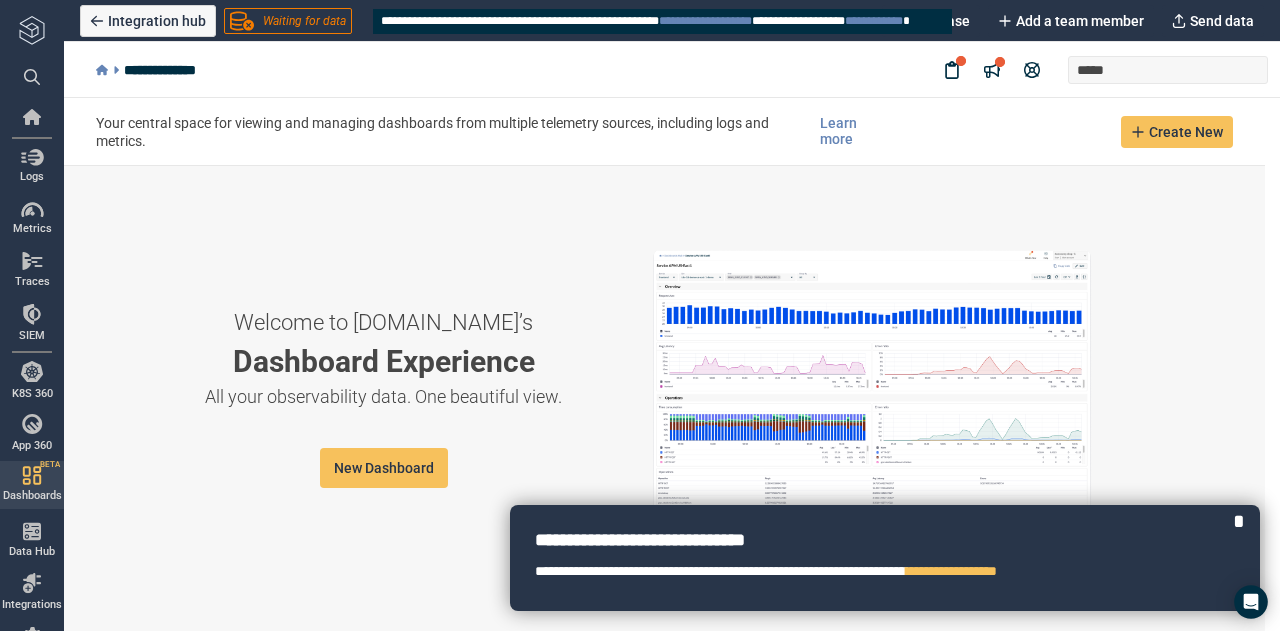 click on "Waiting for data" at bounding box center [304, 21] 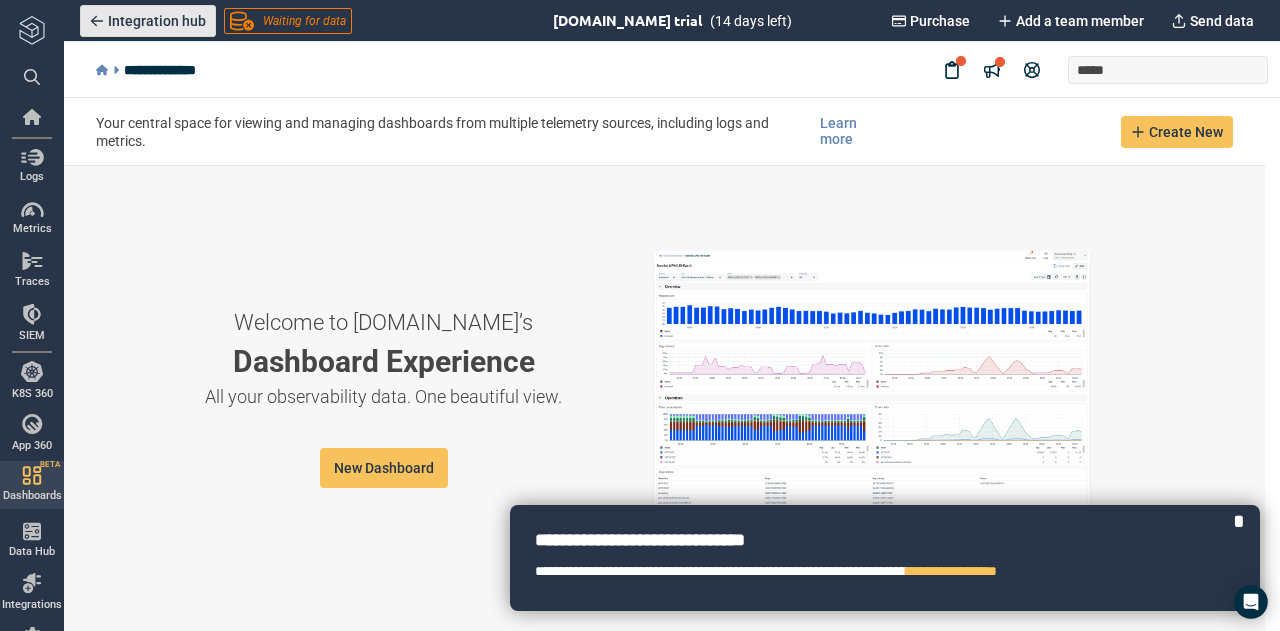 click on "Integration hub" at bounding box center (157, 21) 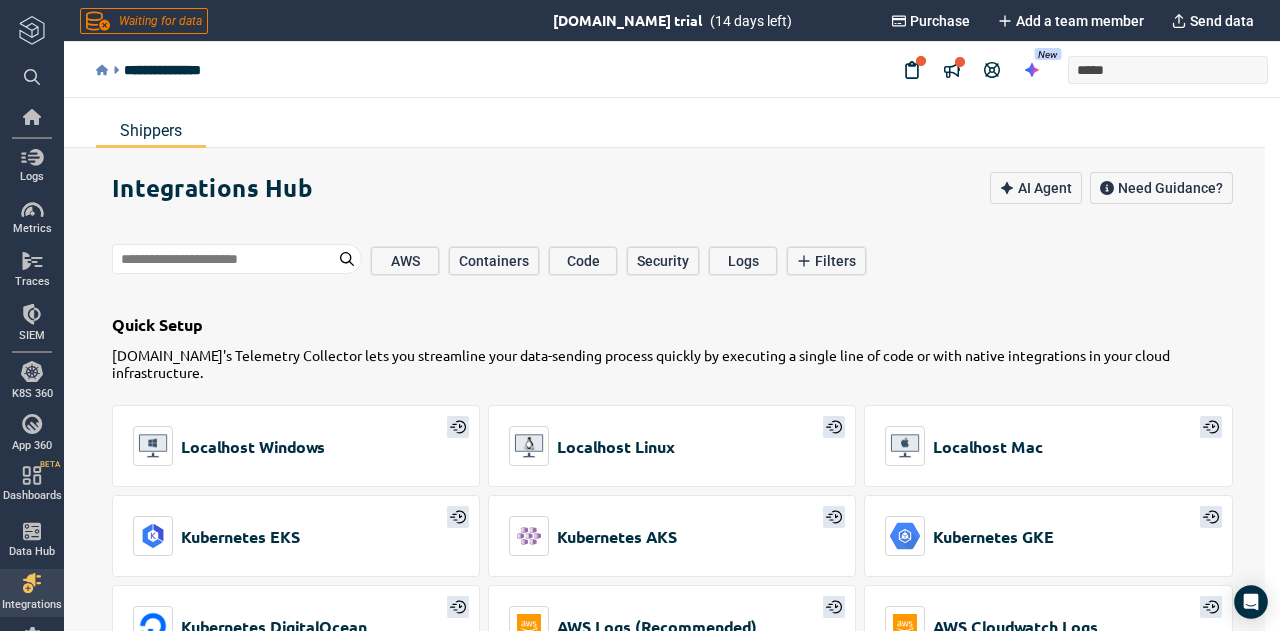 click on "Integrations Hub AI Agent Need Guidance? AWS Containers Code Security Logs Filters Select... Quick Setup [DOMAIN_NAME]'s Telemetry Collector lets you streamline your data-sending process quickly by executing a single line of code or with native integrations in your cloud infrastructure. Localhost Windows Localhost Linux Localhost Mac Kubernetes EKS Kubernetes AKS Kubernetes GKE Kubernetes DigitalOcean AWS Logs (Recommended) AWS Cloudwatch Logs AWS Metrics AWS EC2 GCP Logs GCP Metrics Cloud Integrations Azure Metrics Cloud Integrations Azure Logs Most Popular .NET AWS API Gateway AWS CloudTrail AWS S3 Bucket cAdvisor cURL Docker Fluentd HTTP [PERSON_NAME] Java Kubernetes Linux Operating System Mac Operating System Node.js OpenTelemetry Prometheus Remote Write Python Rsyslog Telegraf Windows Operating System Access Management Active Directory via Winlogbeat Auth0 AWS API Gateway AWS Control Tower AWS Cross Account Azure Active Directory Azure Security Center GCP API Gateway GCP Identity and Access Management JumpCloud Okta" at bounding box center (688, 414) 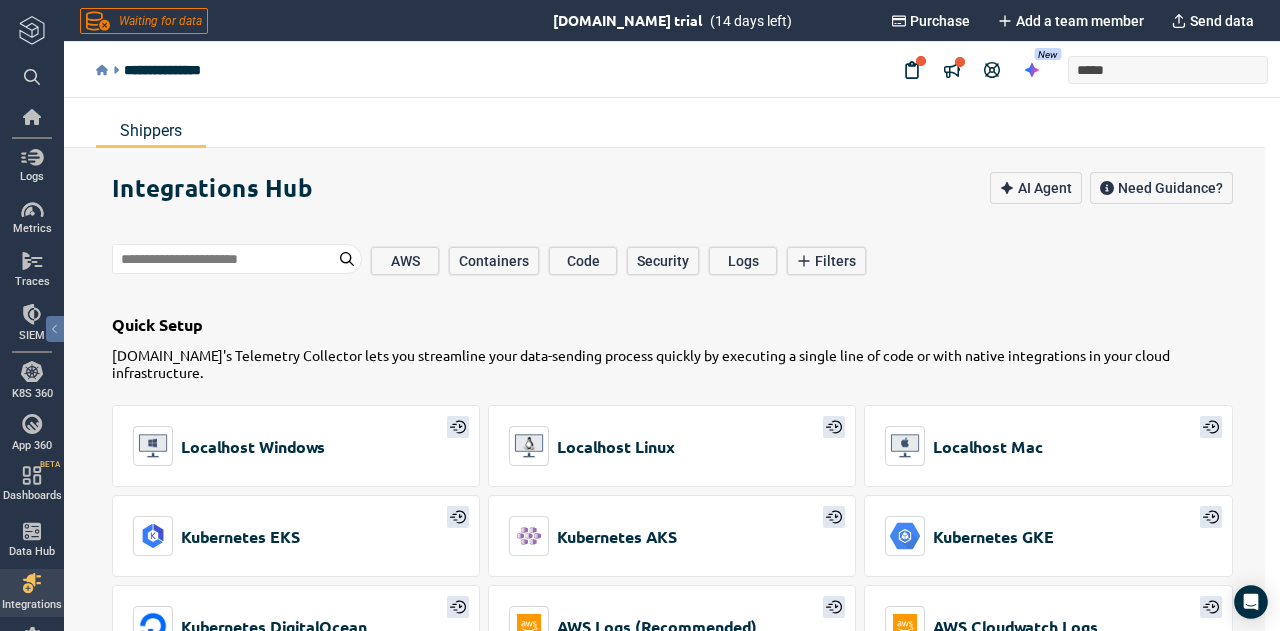 click at bounding box center [32, 30] 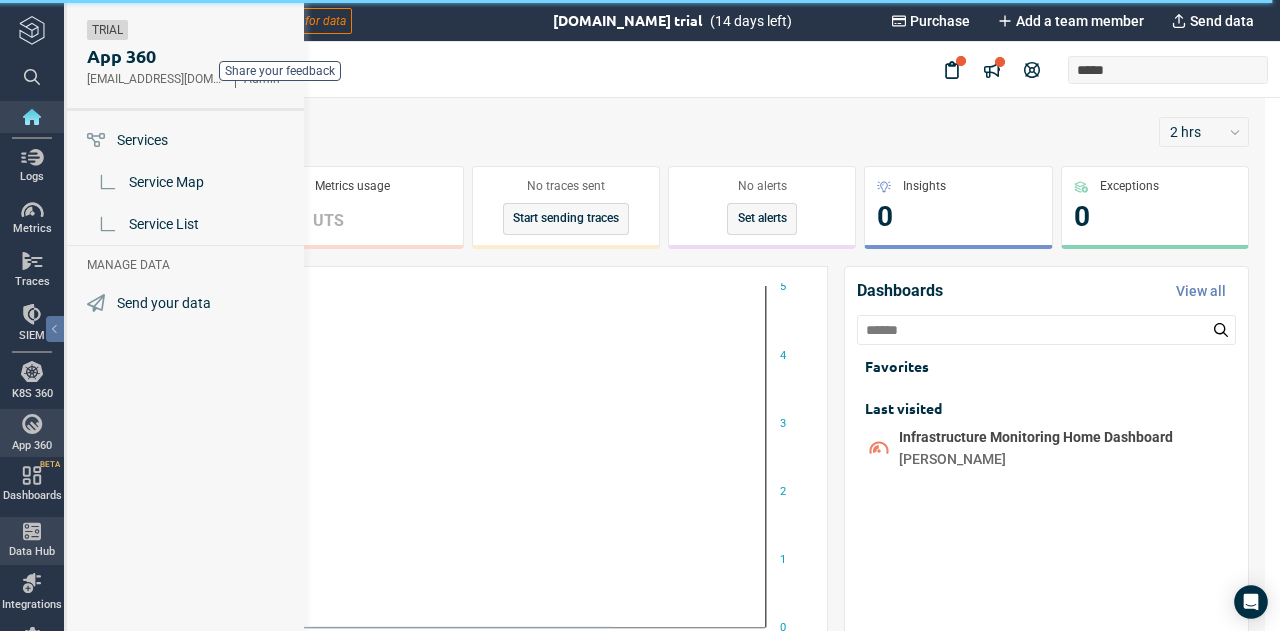 scroll, scrollTop: 53, scrollLeft: 0, axis: vertical 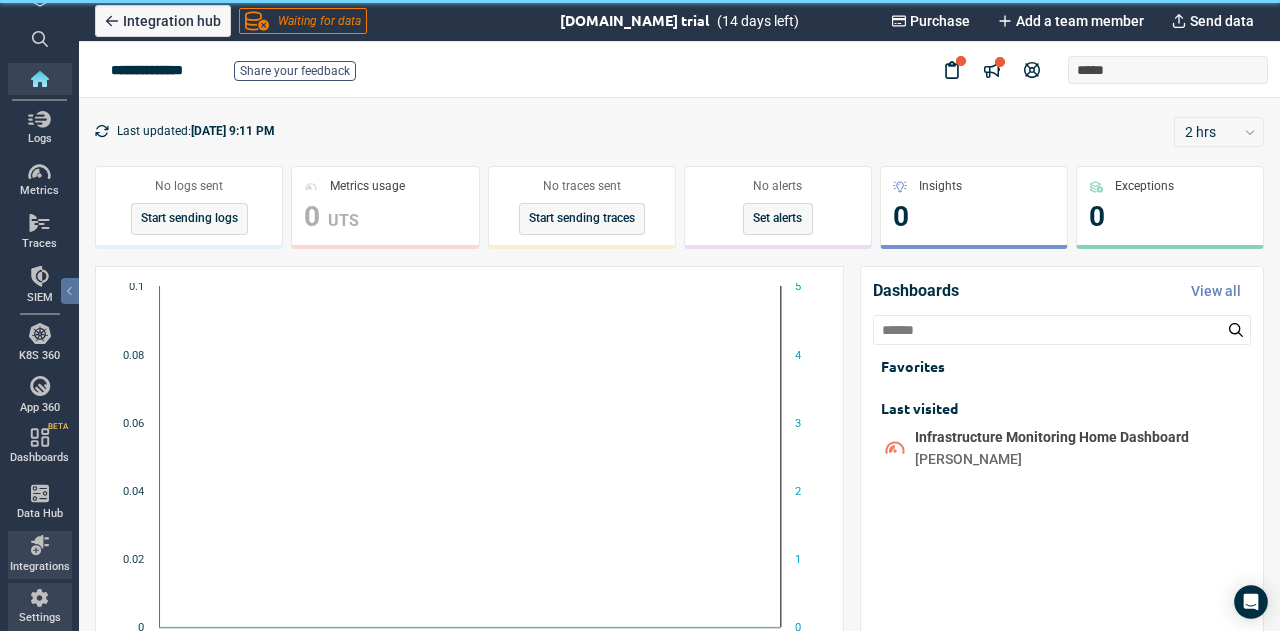 click at bounding box center [39, 598] 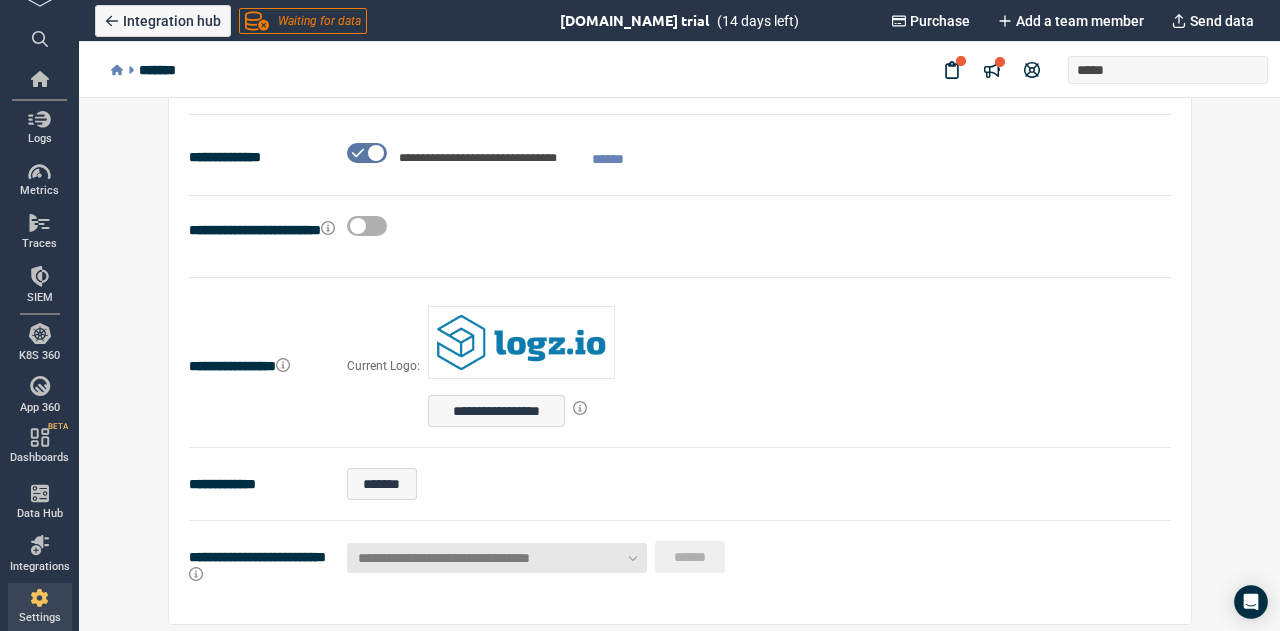 scroll, scrollTop: 607, scrollLeft: 0, axis: vertical 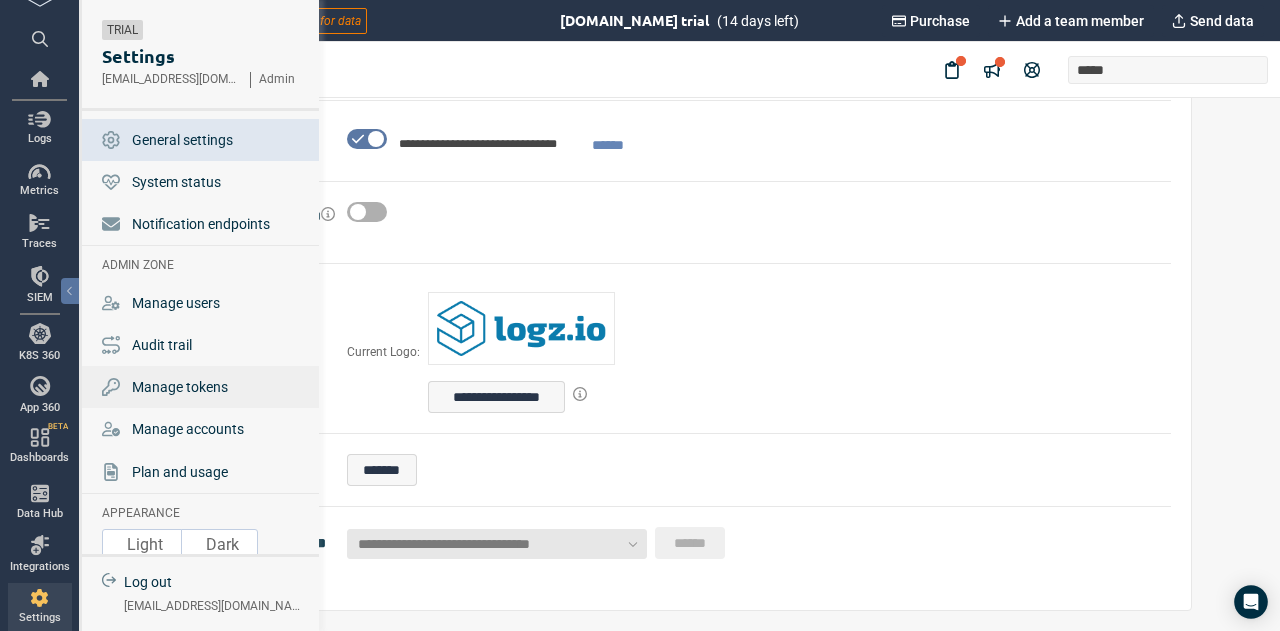 click on "Manage tokens" at bounding box center (180, 387) 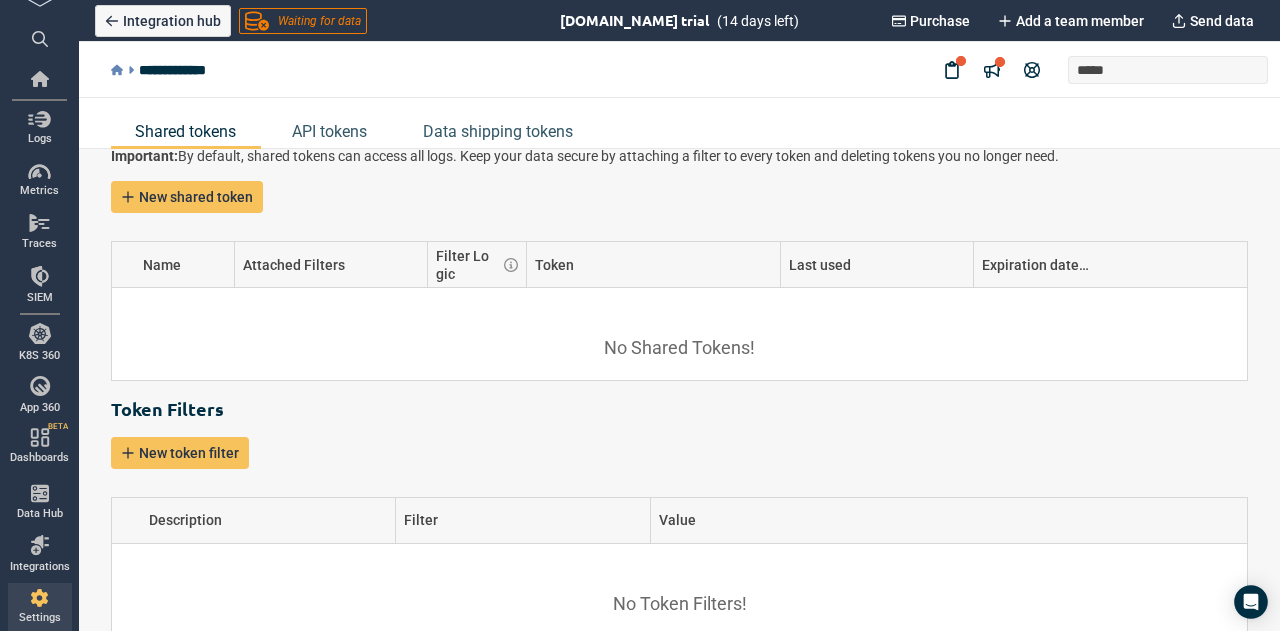 scroll, scrollTop: 0, scrollLeft: 0, axis: both 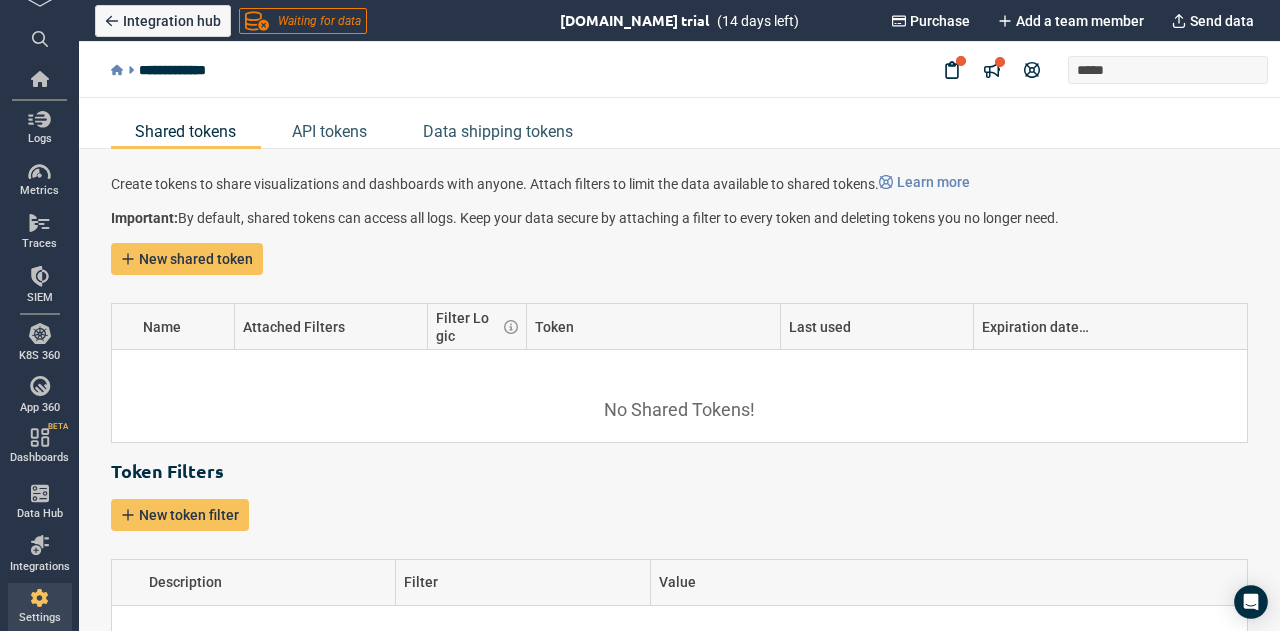 click on "Create tokens to share visualizations and dashboards with anyone. Attach filters to limit the data available to shared tokens.   Learn more Important:  By default, shared tokens can access all logs. Keep your data secure by attaching a filter to every token and deleting tokens you no longer need. New shared token Name Attached Filters Filter Logic Token Last used Expiration date (UTC) No Shared Tokens! Token Filters New token filter Description Filter Value No Token Filters!" at bounding box center [679, 390] 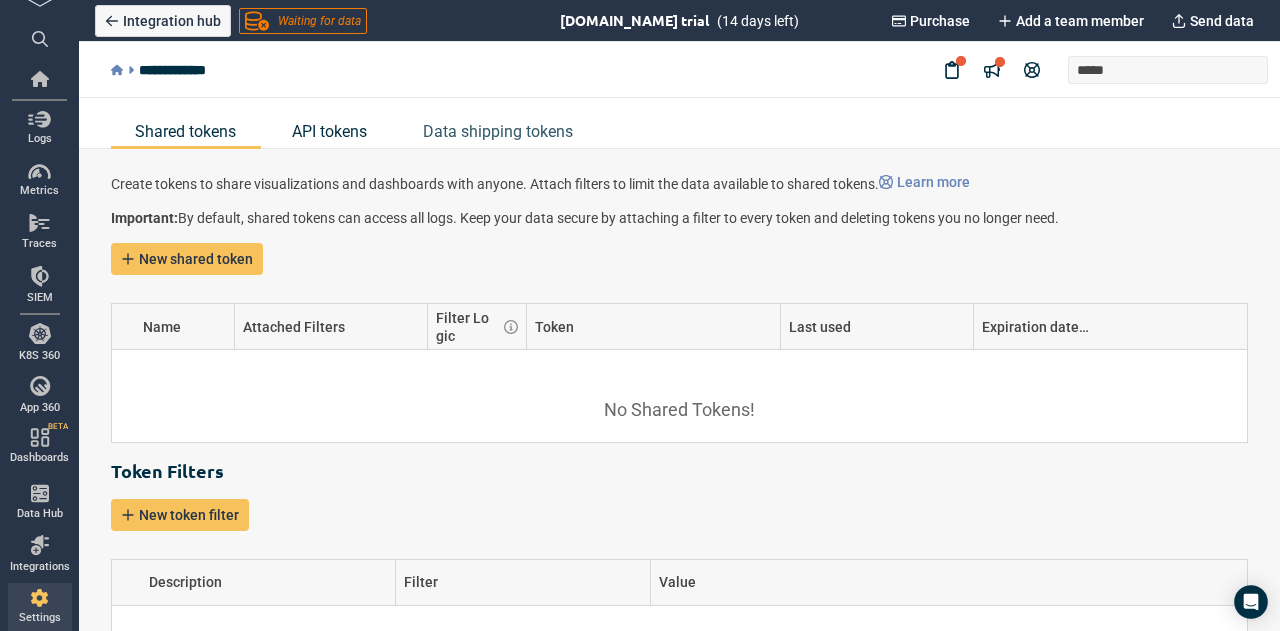 click on "API tokens" at bounding box center (329, 131) 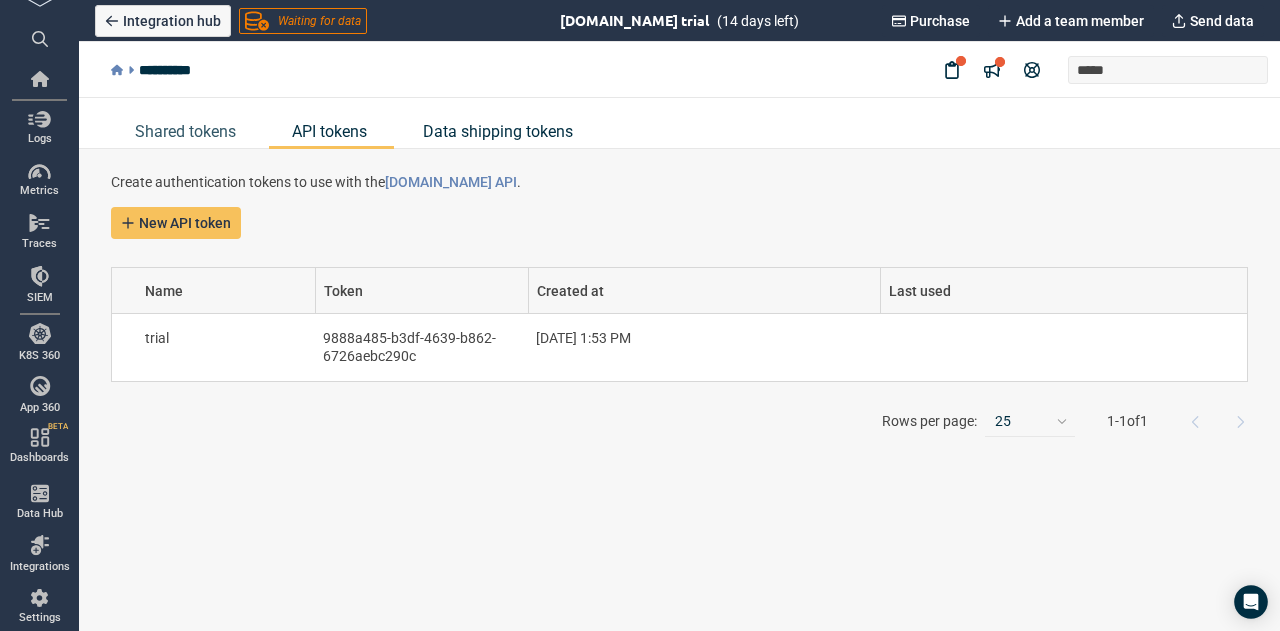 click on "Data shipping tokens" at bounding box center [498, 131] 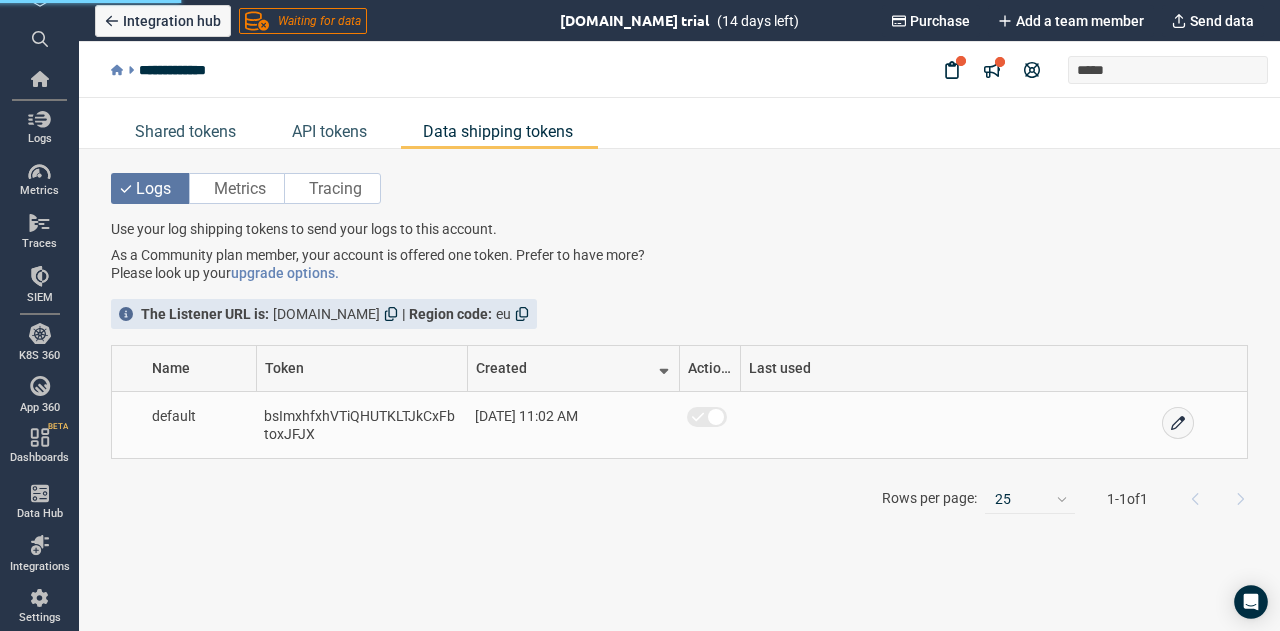 click on "bsImxhfxhVTiQHUTKLTJkCxFbtoxJFJX" at bounding box center [362, 425] 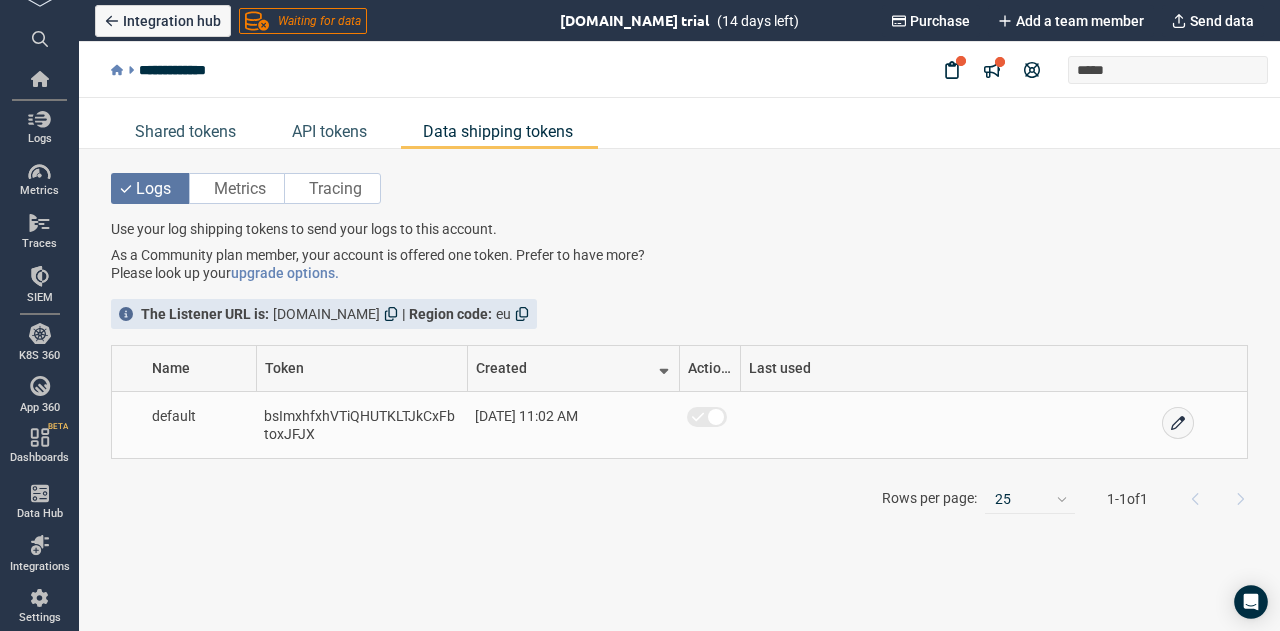 click on "bsImxhfxhVTiQHUTKLTJkCxFbtoxJFJX" at bounding box center (359, 425) 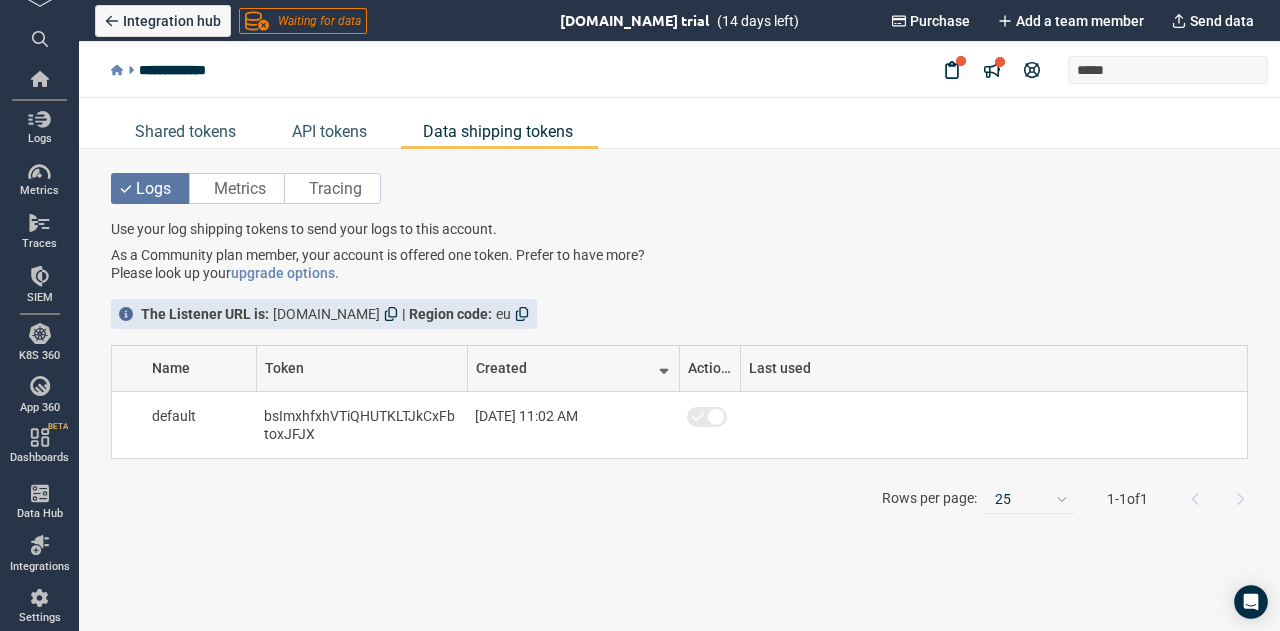 click 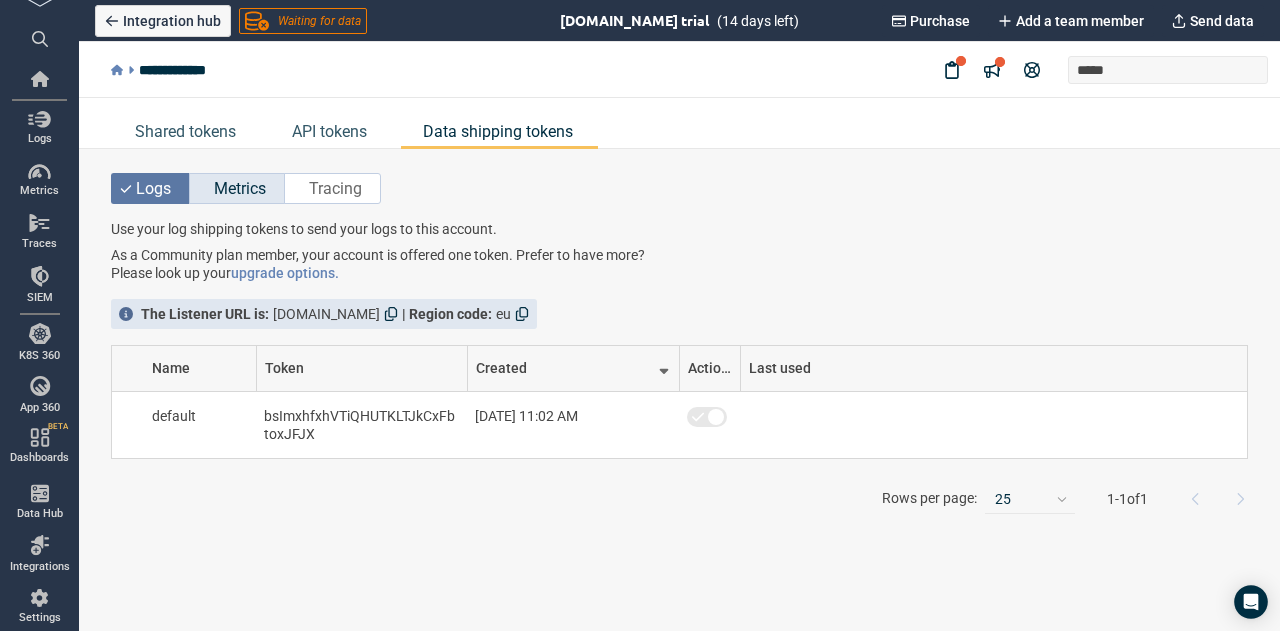 click on "Metrics" at bounding box center [237, 188] 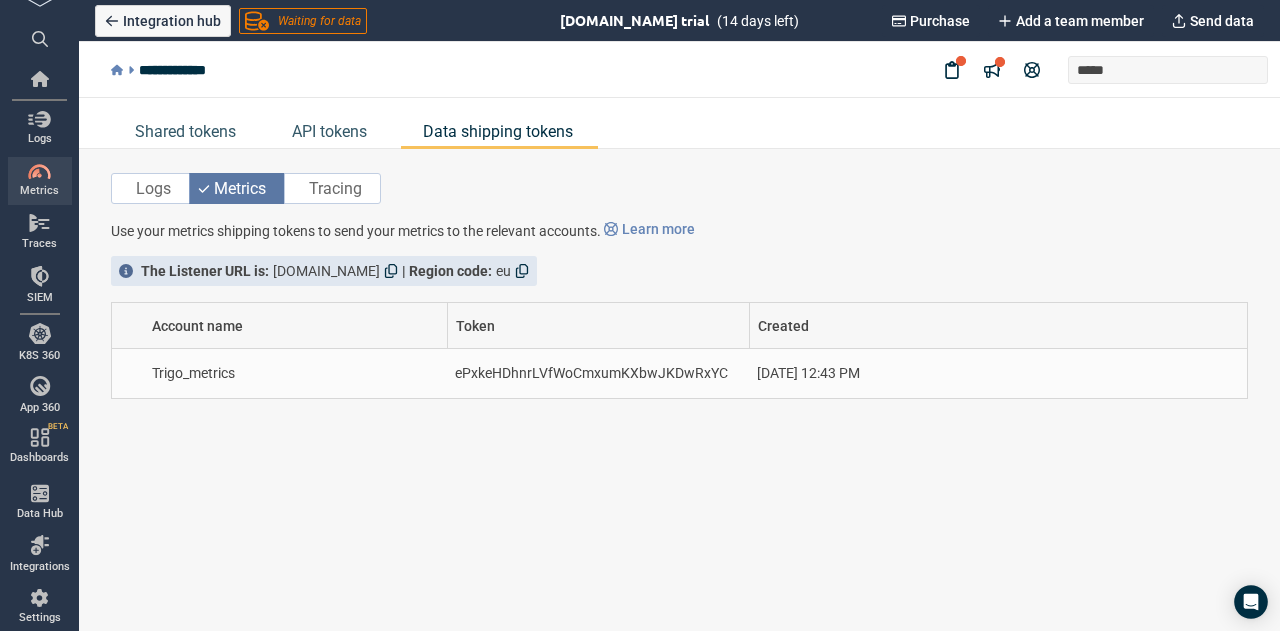 click on "ePxkeHDhnrLVfWoCmxumKXbwJKDwRxYC" at bounding box center (598, 373) 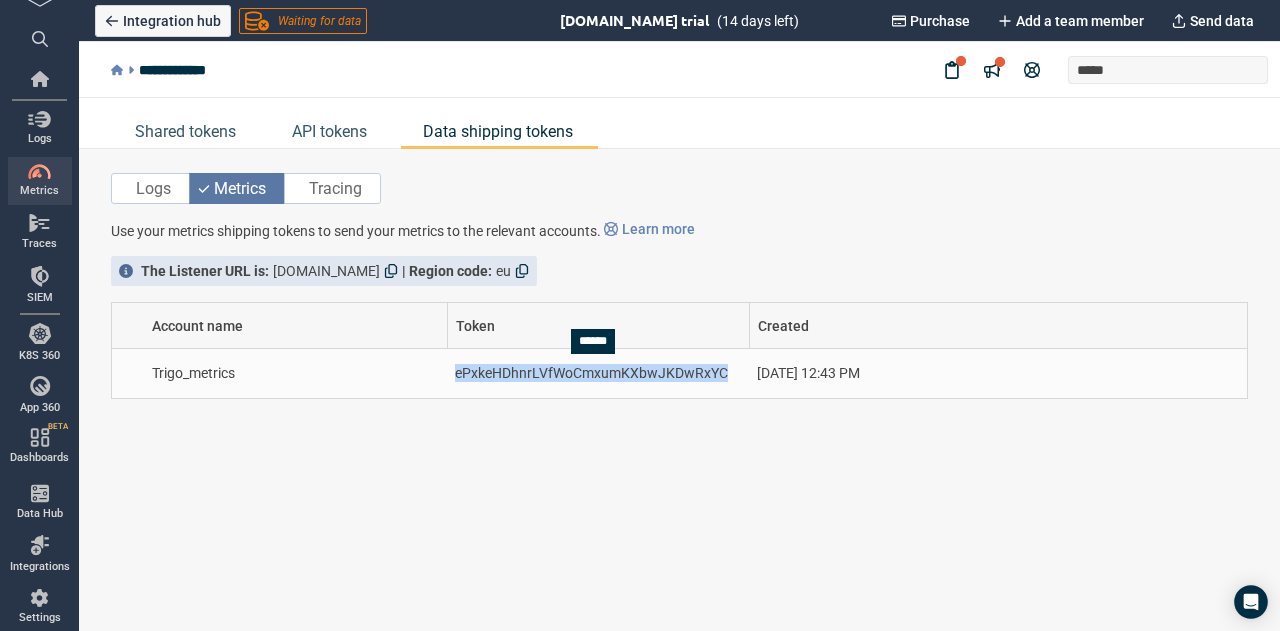 click on "ePxkeHDhnrLVfWoCmxumKXbwJKDwRxYC" at bounding box center [598, 373] 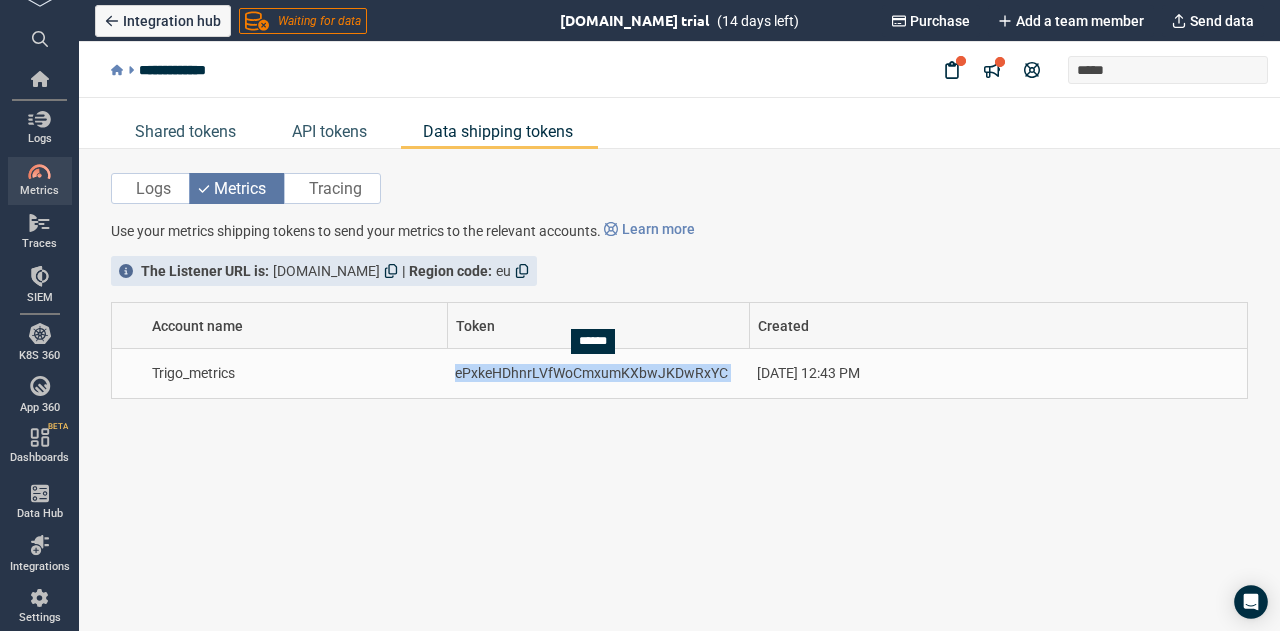 click on "ePxkeHDhnrLVfWoCmxumKXbwJKDwRxYC" at bounding box center [598, 373] 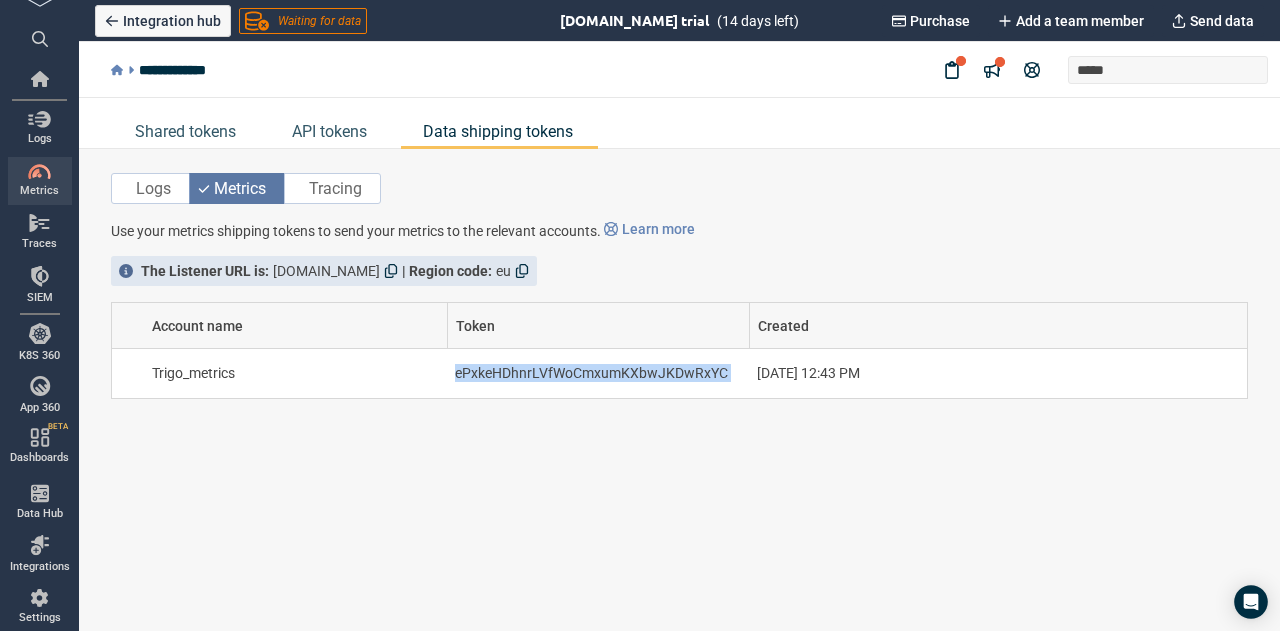copy on "ePxkeHDhnrLVfWoCmxumKXbwJKDwRxYC" 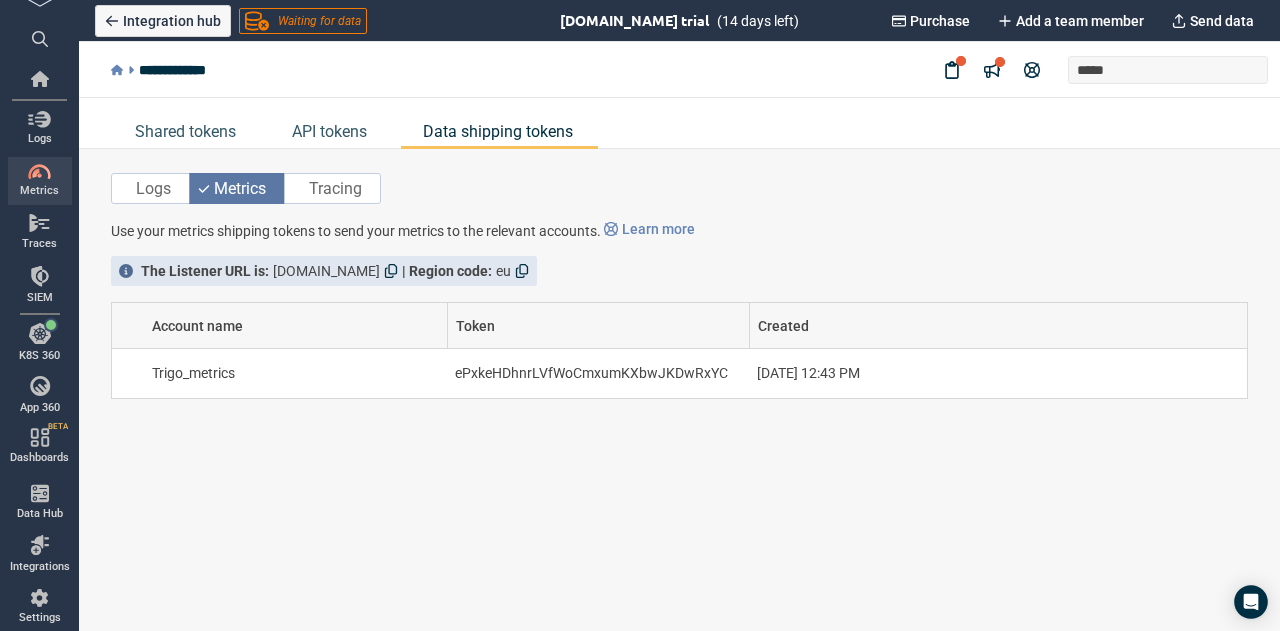 click on "**********" at bounding box center [689, 70] 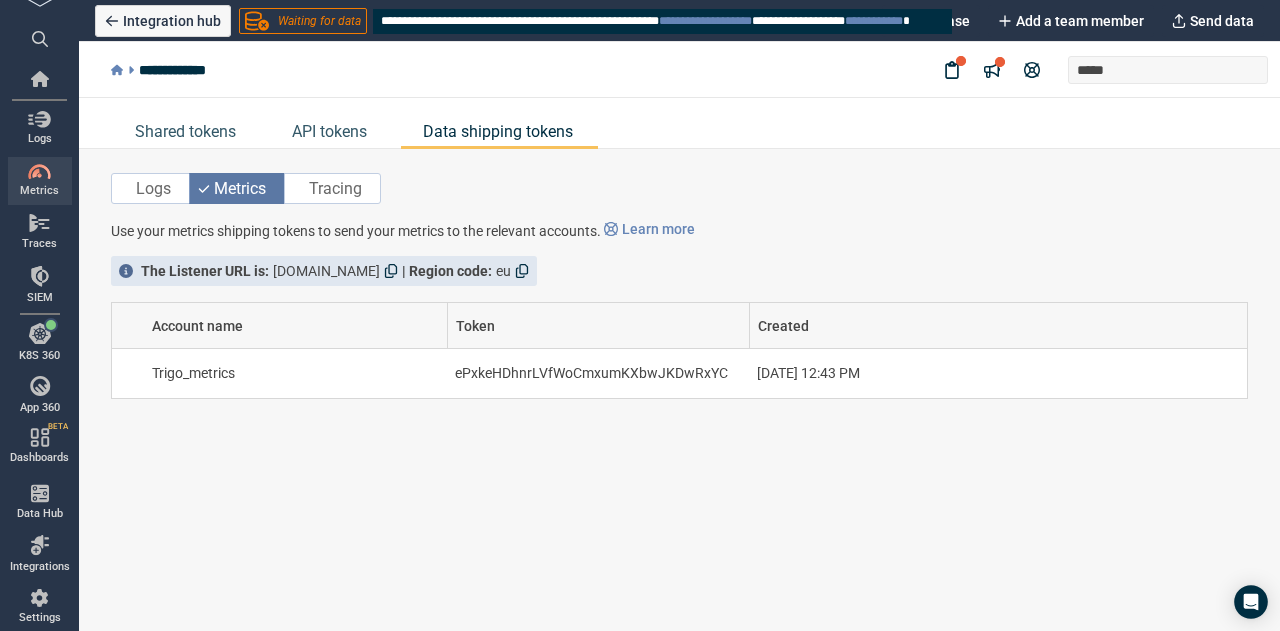 click on "Waiting for data" at bounding box center (319, 21) 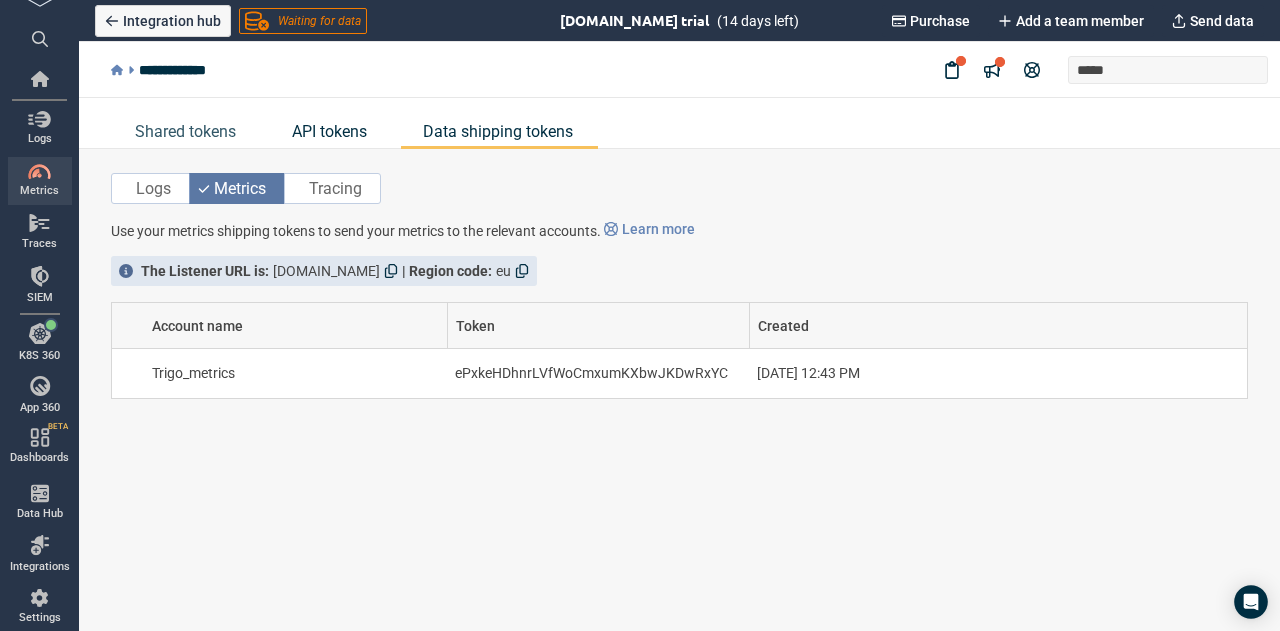 click on "API tokens" at bounding box center [329, 131] 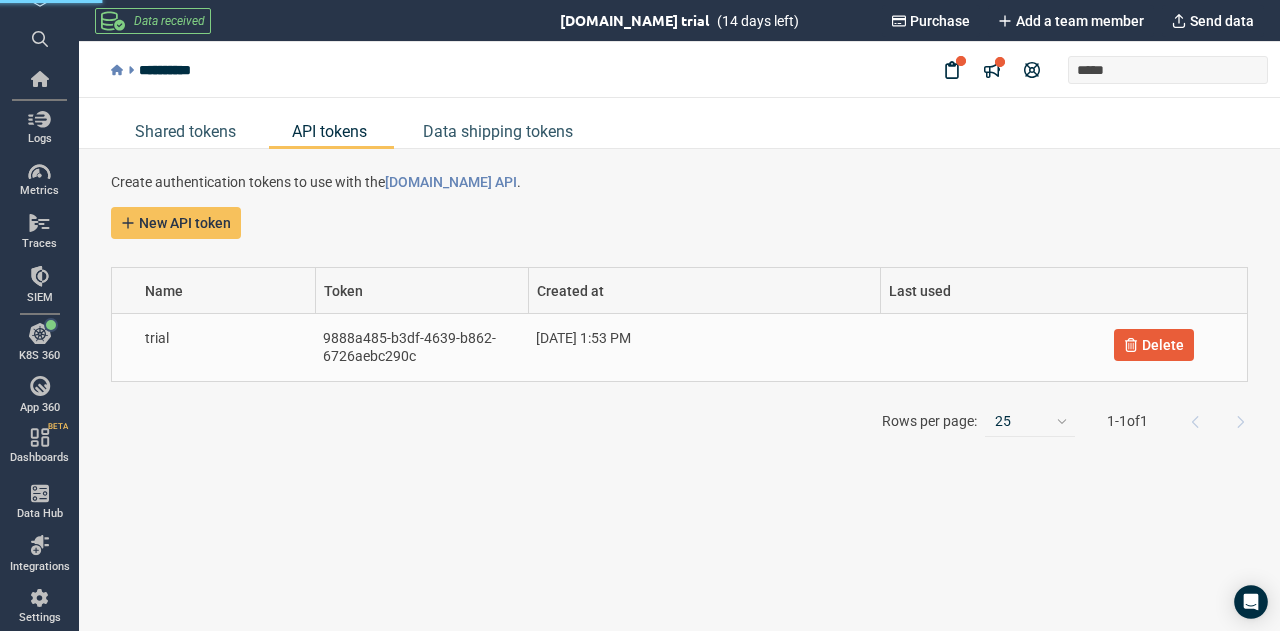 click on "9888a485-b3df-4639-b862-6726aebc290c" at bounding box center (421, 347) 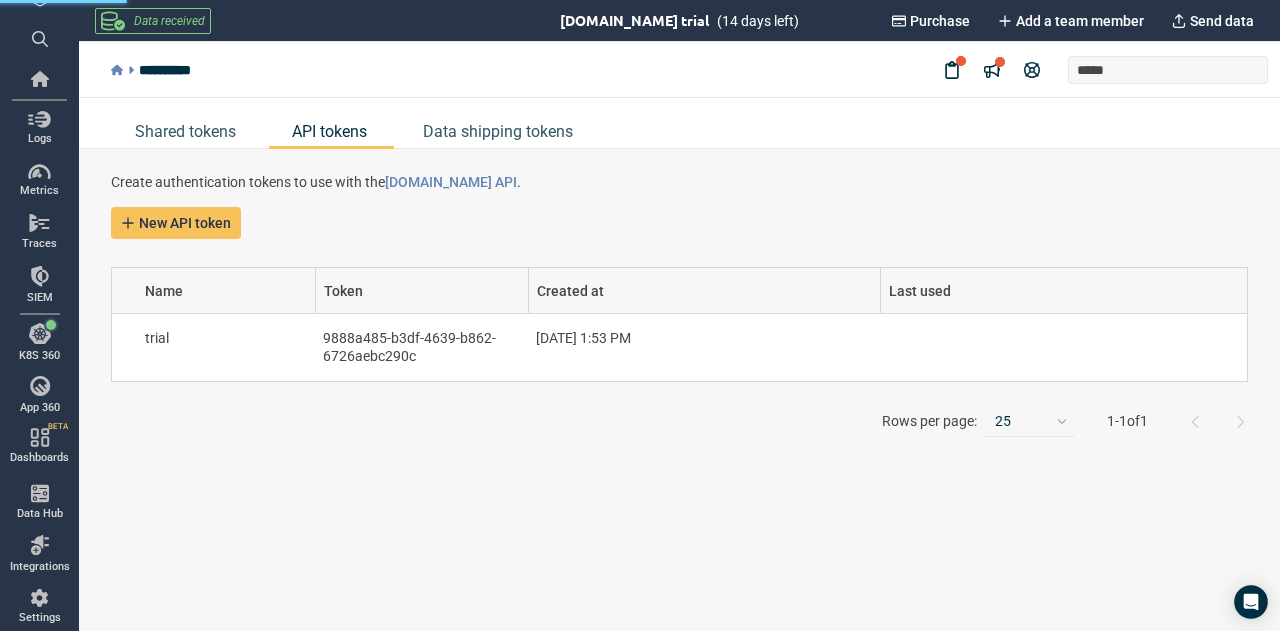click on "New API token" at bounding box center (679, 223) 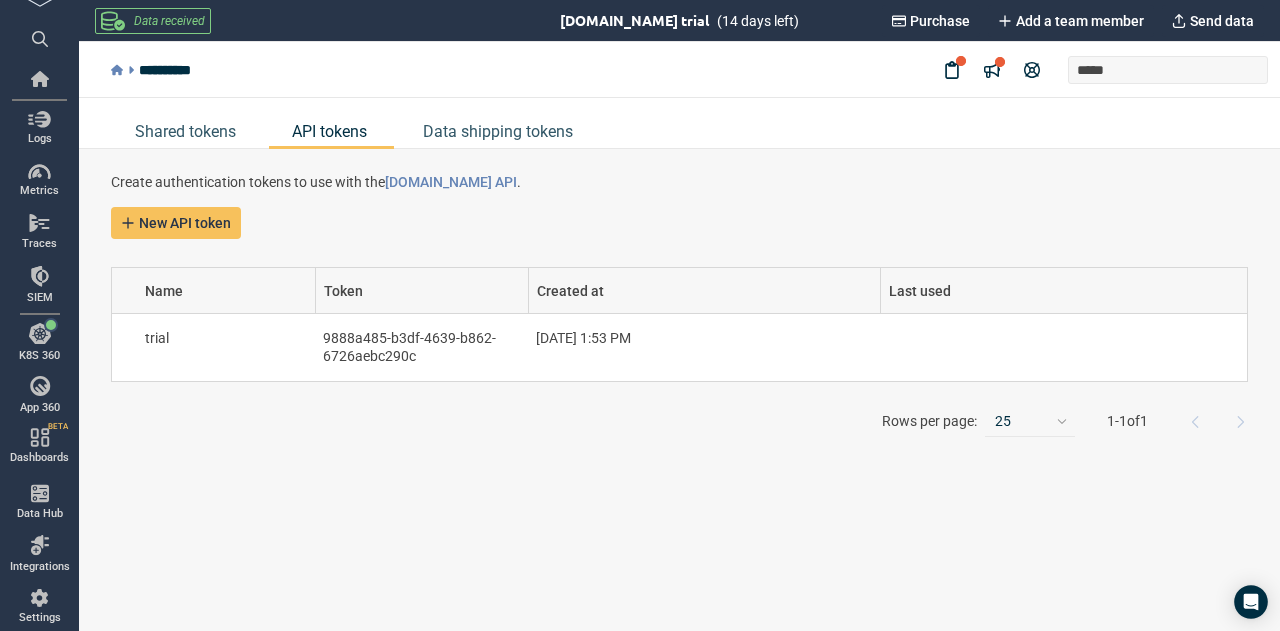 click on "Shared tokens API tokens Data shipping tokens" at bounding box center [679, 123] 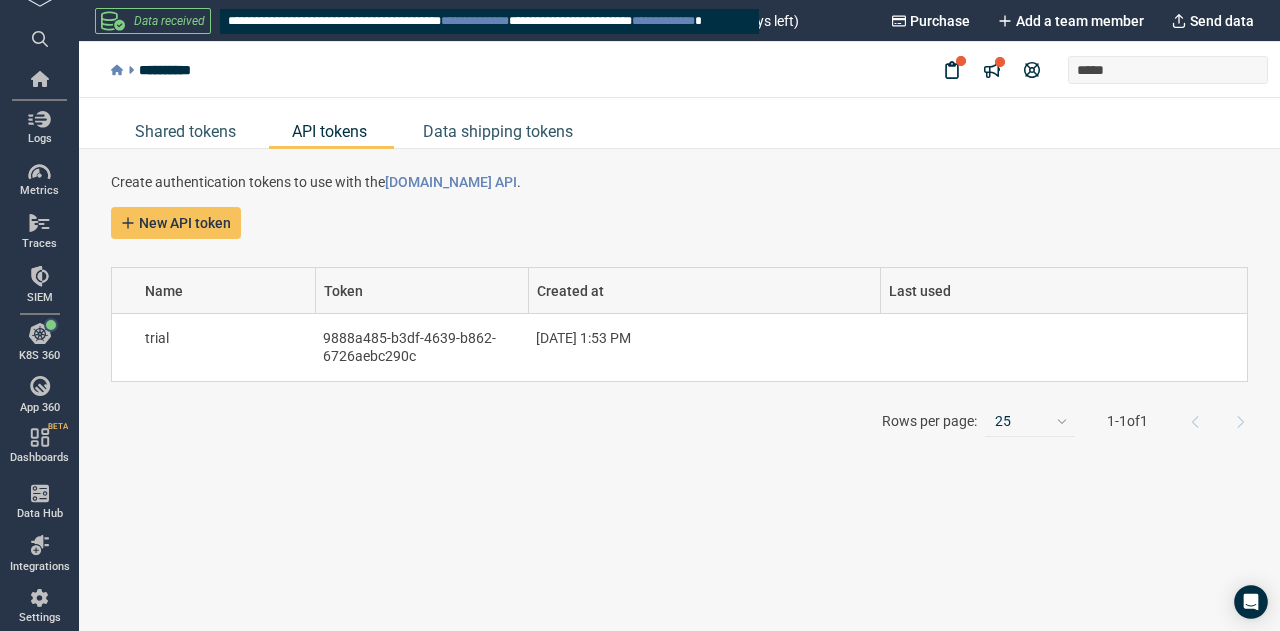 click on "Data received [DOMAIN_NAME] trial  (14 days left) Purchase Add a team member Send data" at bounding box center [679, 21] 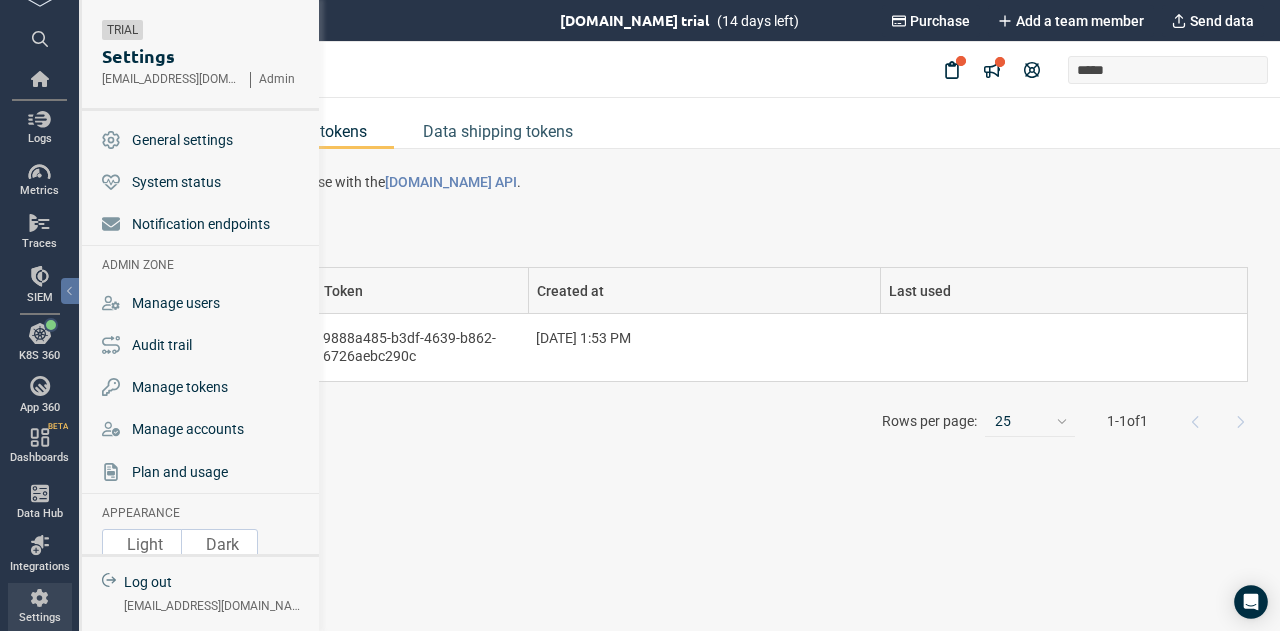 click at bounding box center (39, 598) 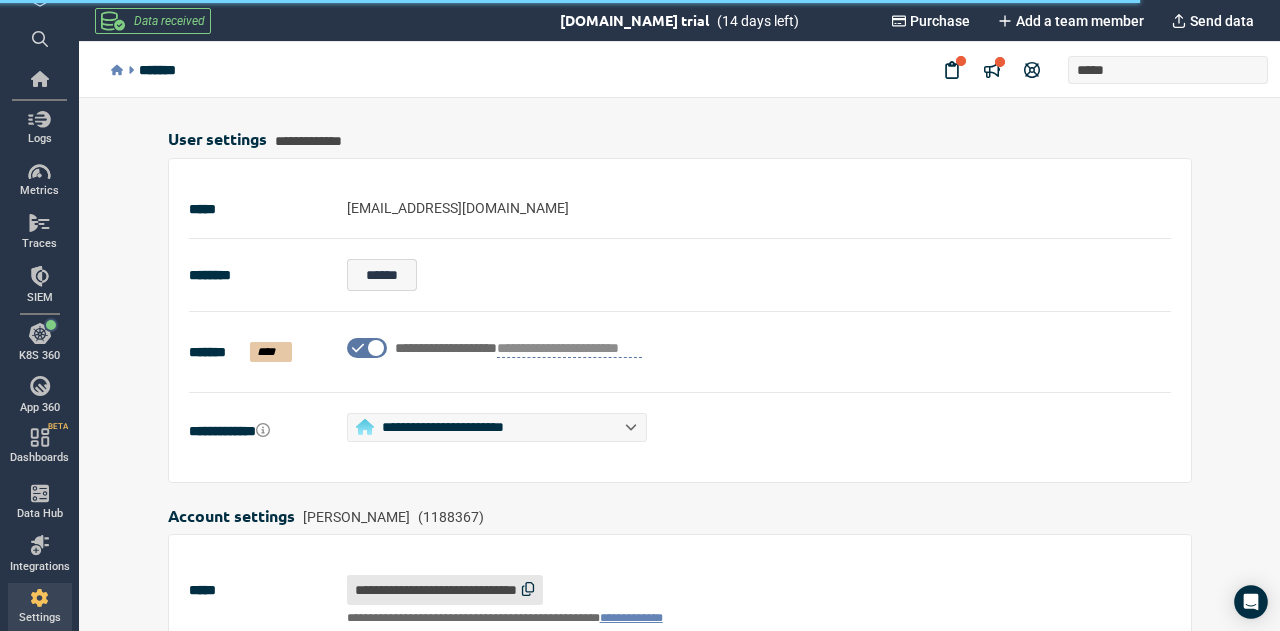 click on "**********" at bounding box center (679, 364) 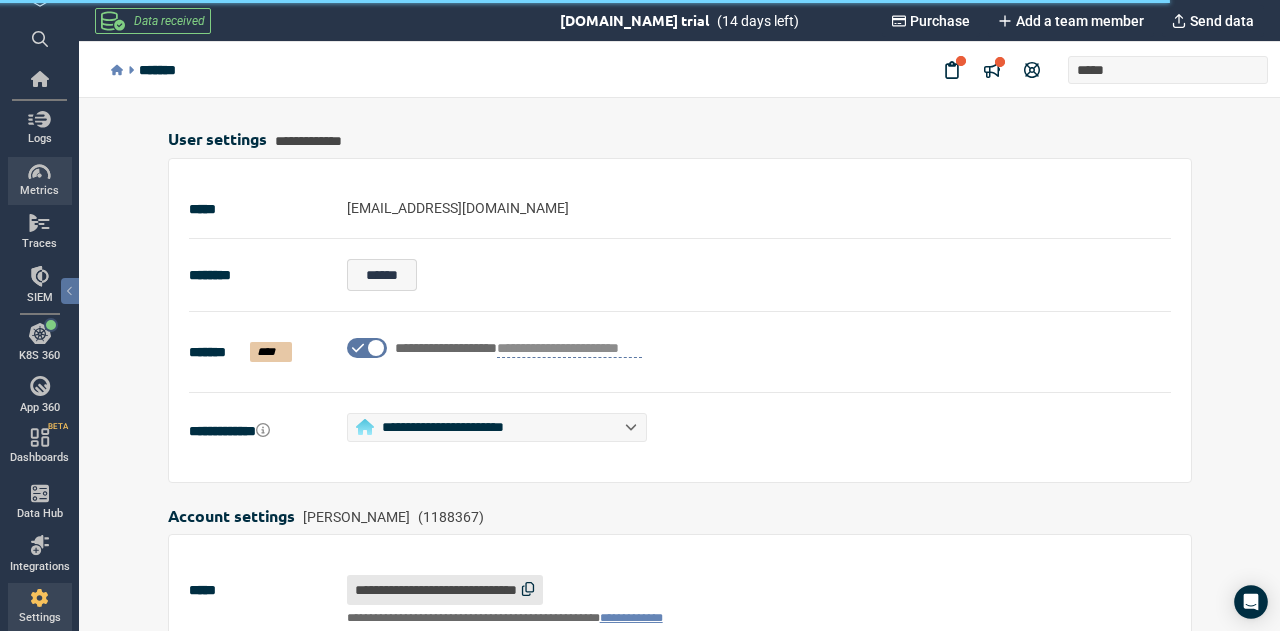click on "Metrics" at bounding box center (39, 181) 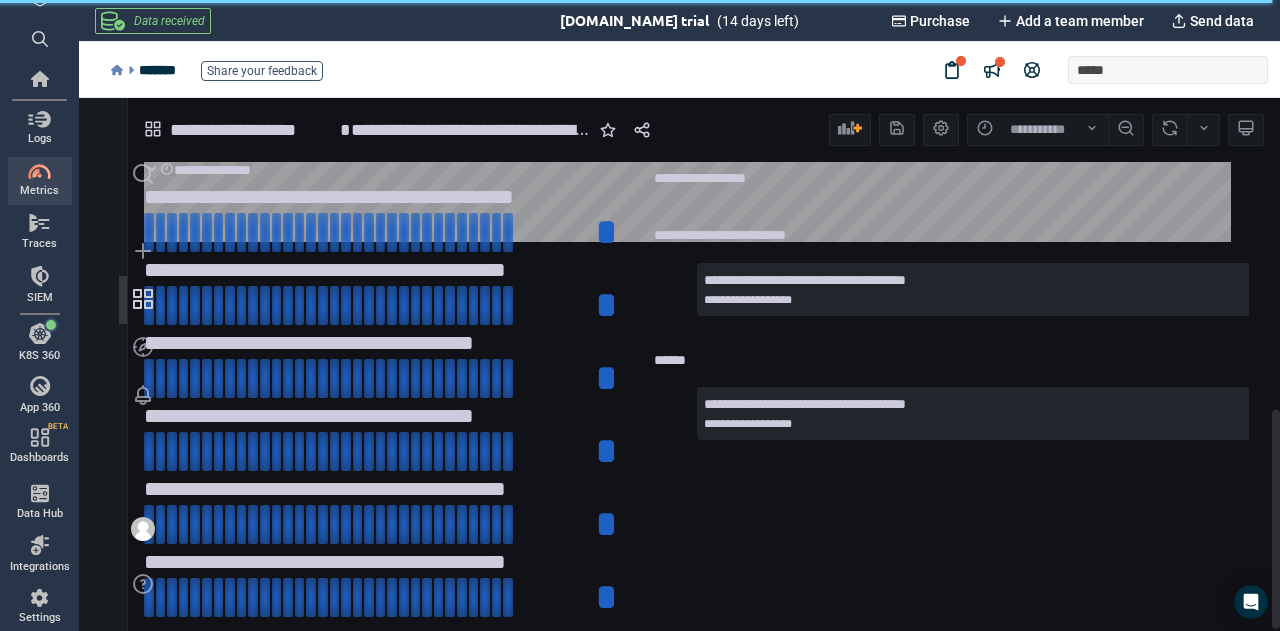 scroll, scrollTop: 4, scrollLeft: 0, axis: vertical 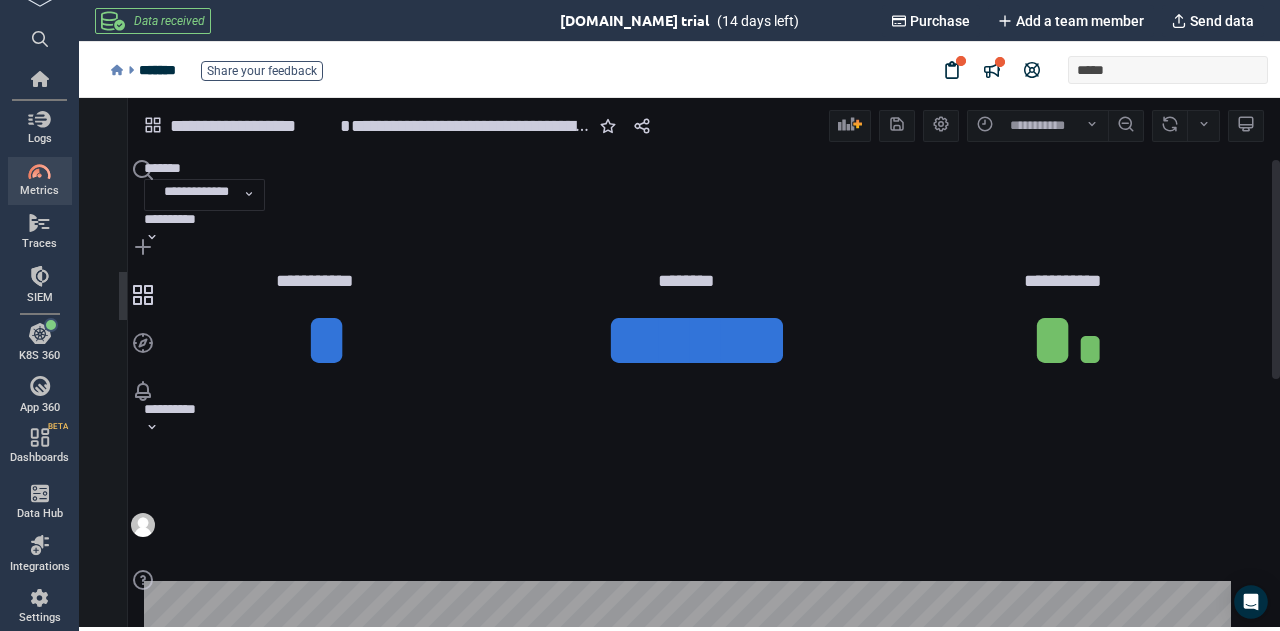 click on "**********" at bounding box center [204, 195] 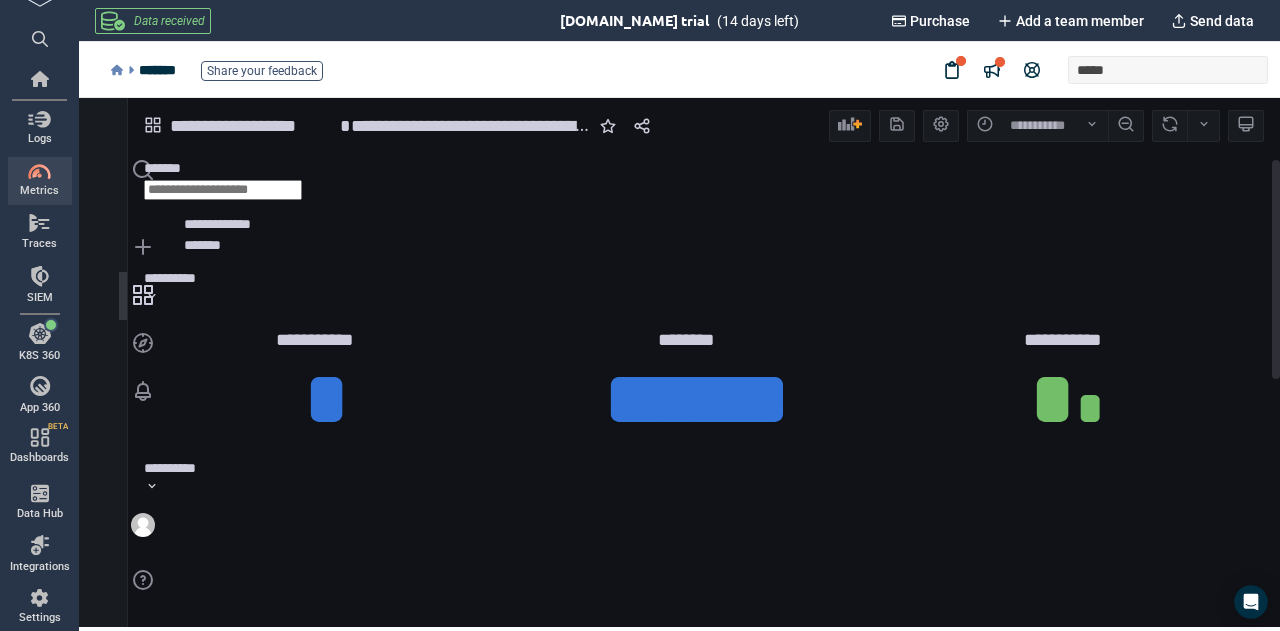 click on "**********" at bounding box center [217, 224] 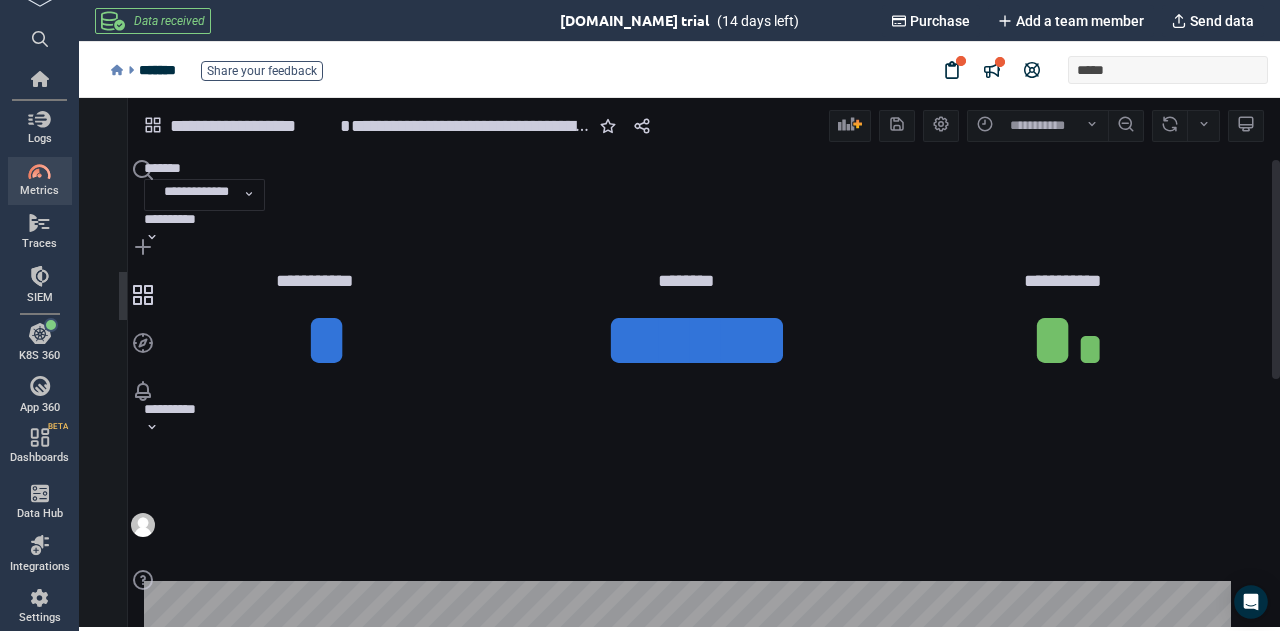 click on "**********" at bounding box center (196, 195) 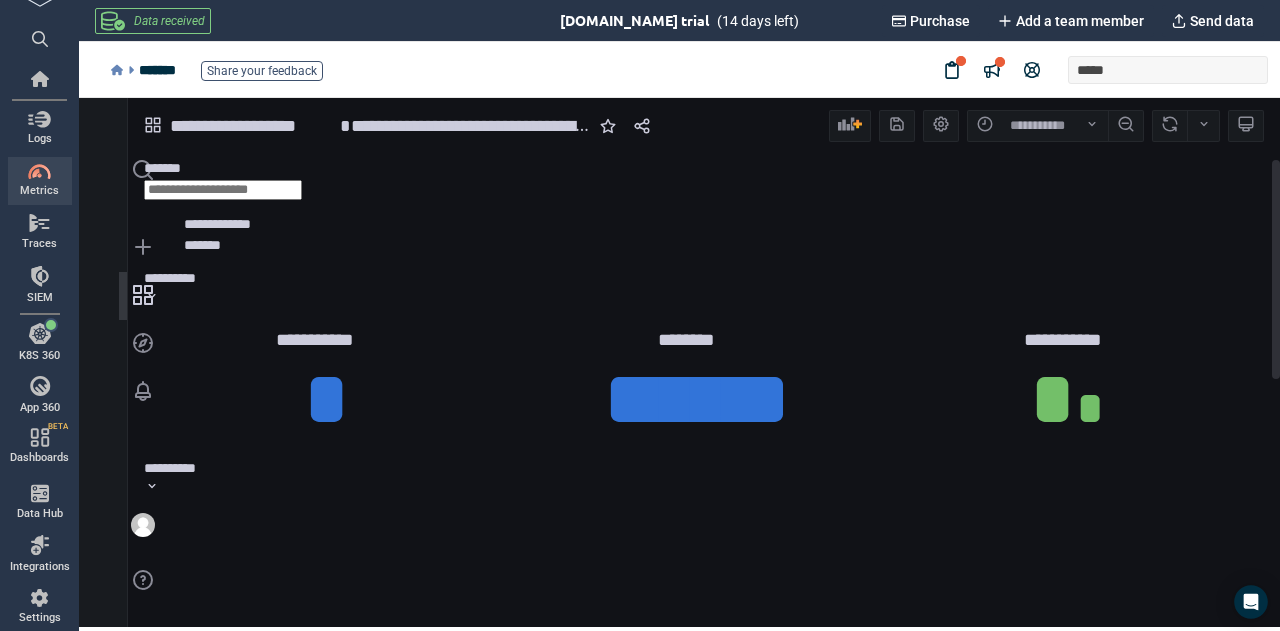 click on "*******" at bounding box center (202, 245) 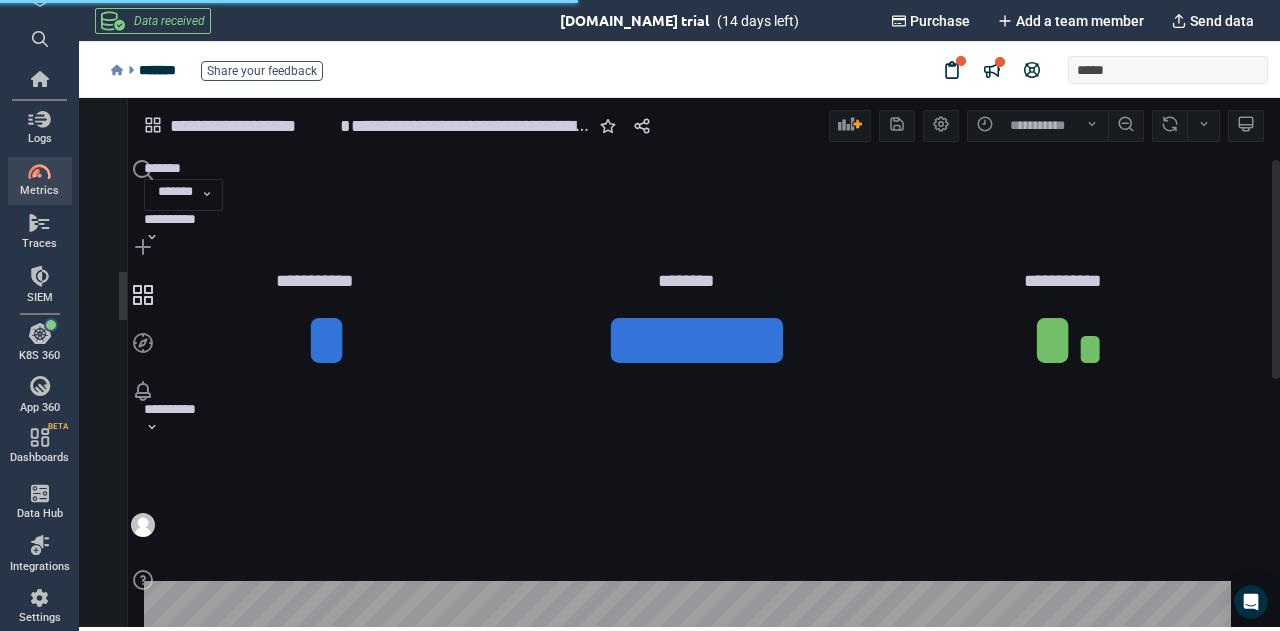 click 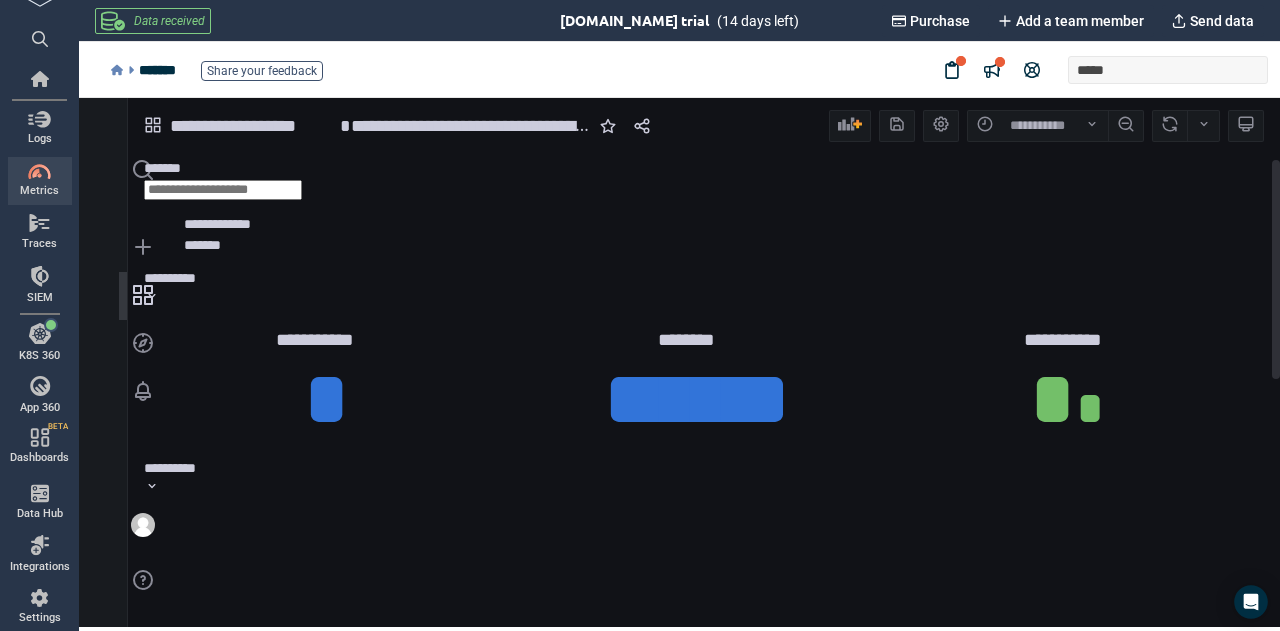 click on "**********" at bounding box center [217, 224] 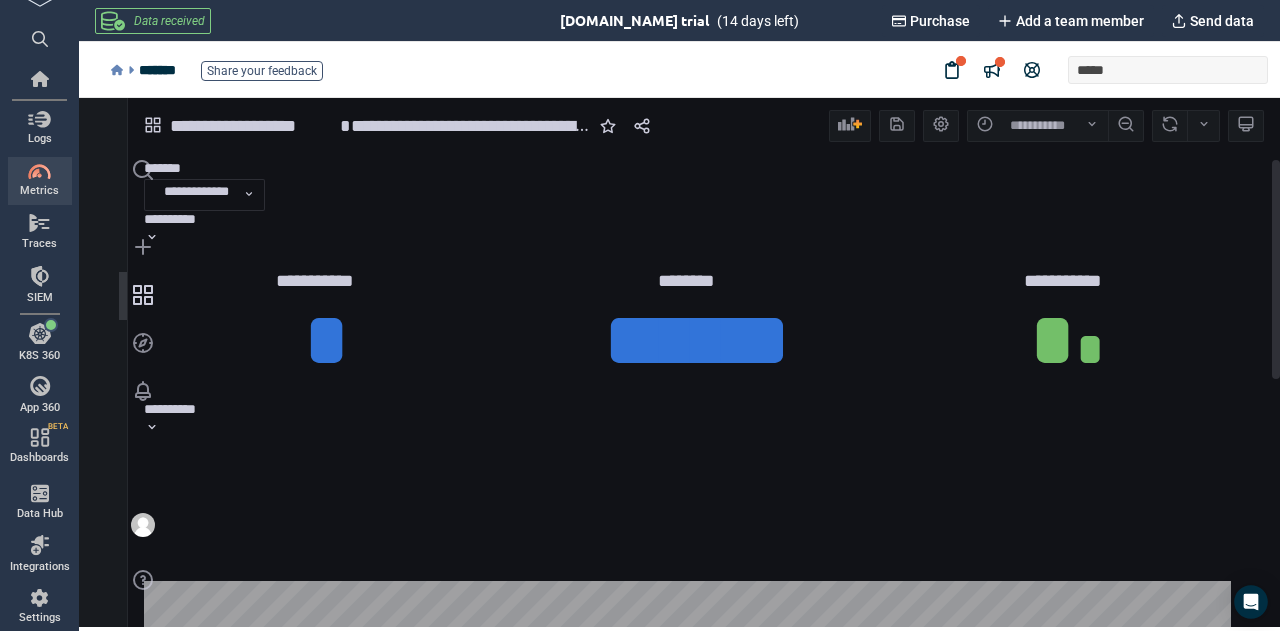 click on "**********" at bounding box center [471, 126] 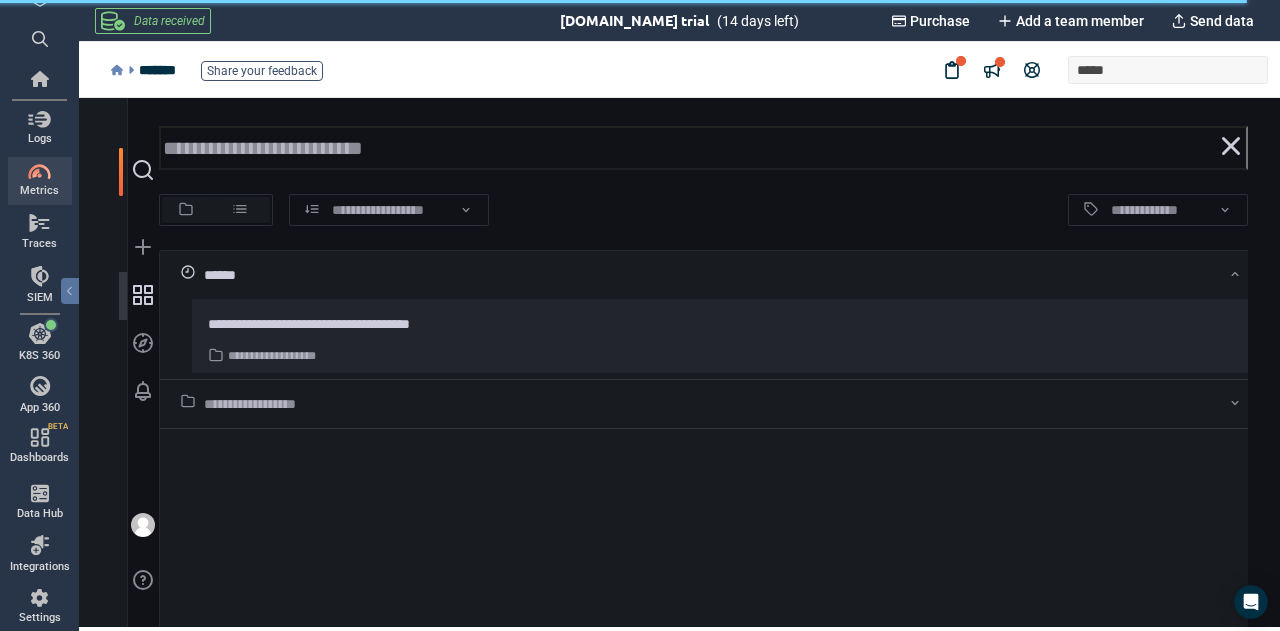 click on "Metrics" at bounding box center [40, 181] 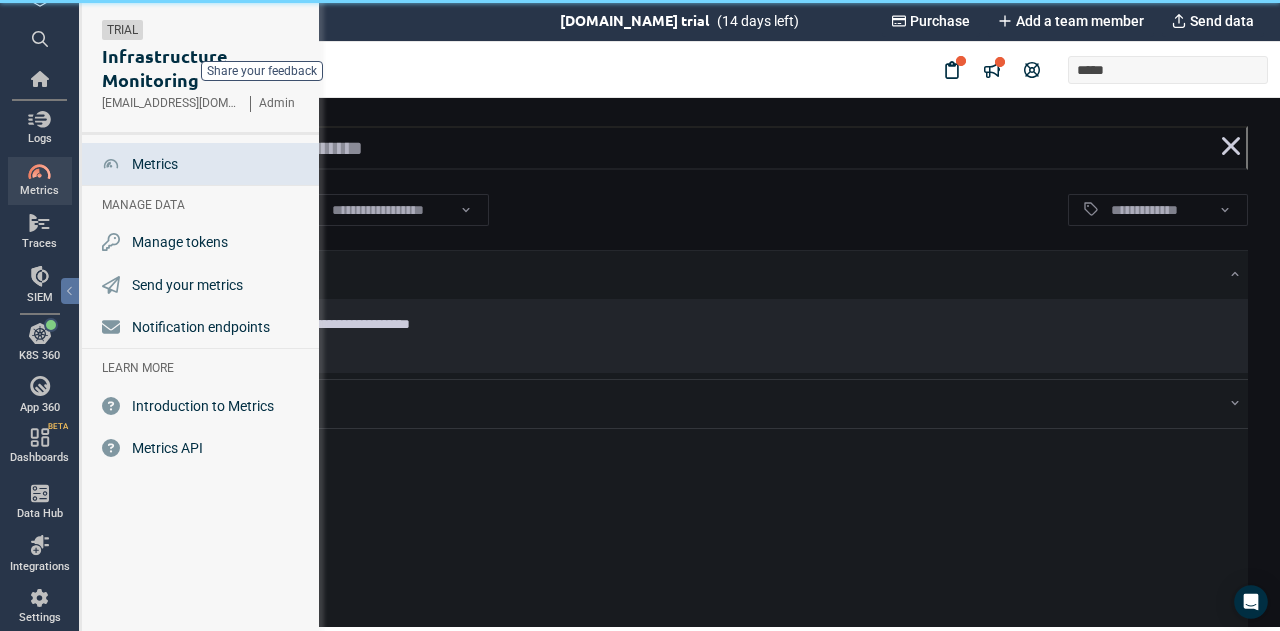 click on "Metrics" at bounding box center (155, 164) 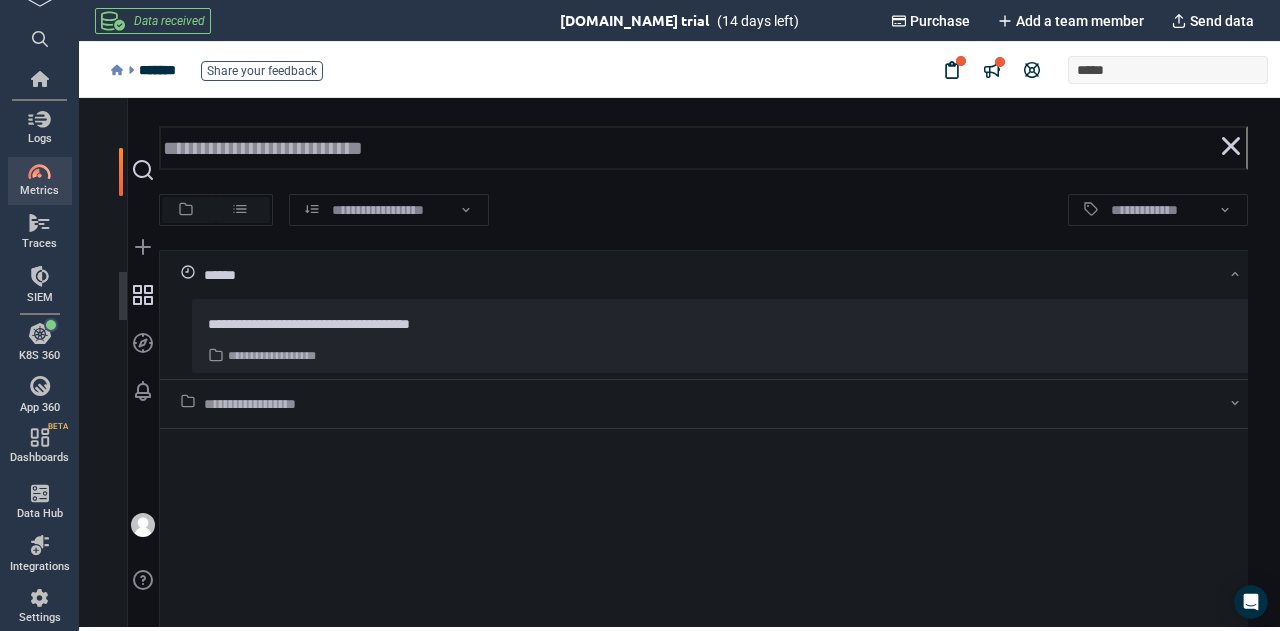 click on "**********" at bounding box center (707, 472) 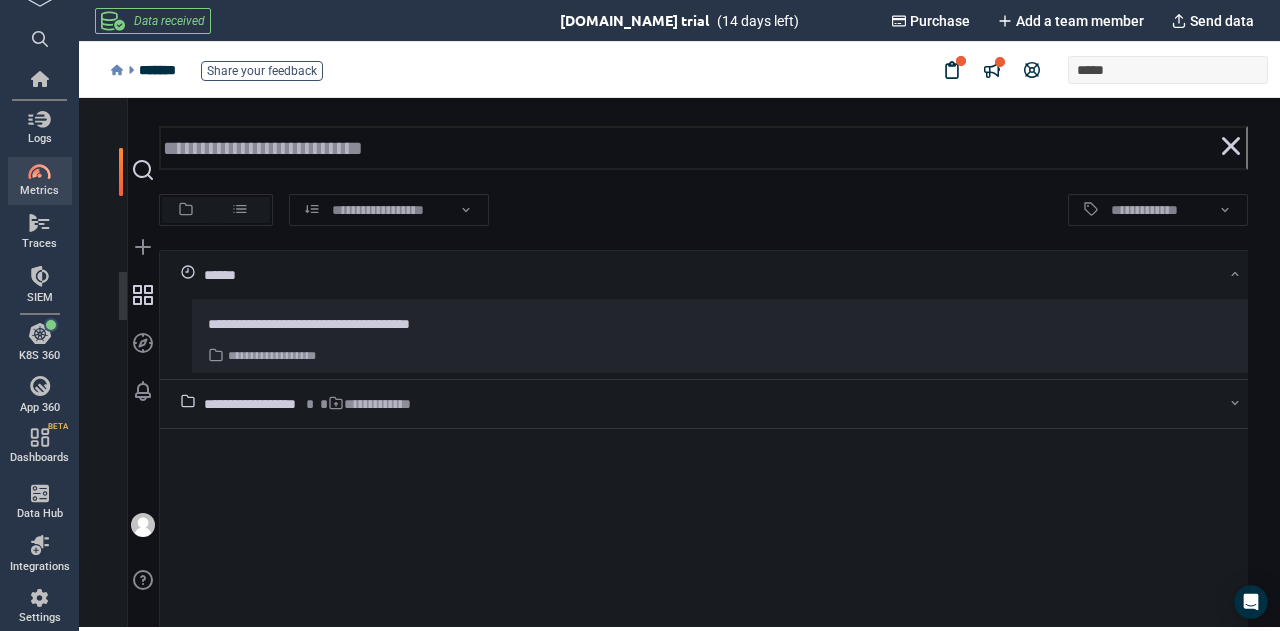 click on "**********" at bounding box center [250, 404] 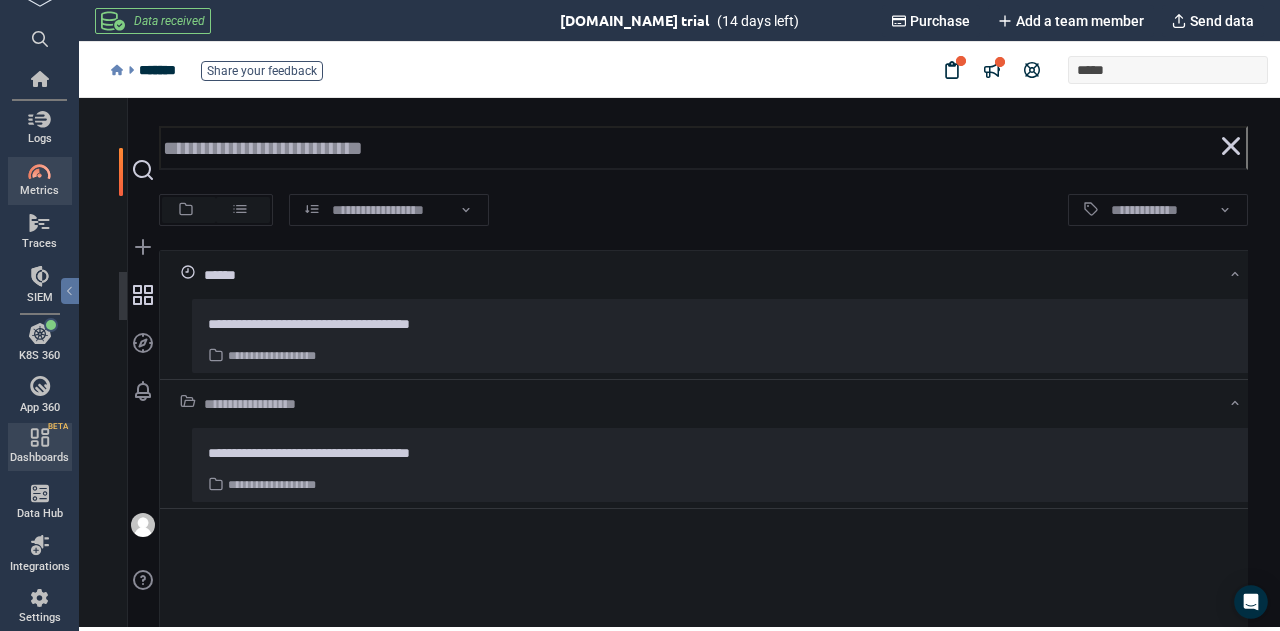 click on "Dashboards" at bounding box center [39, 458] 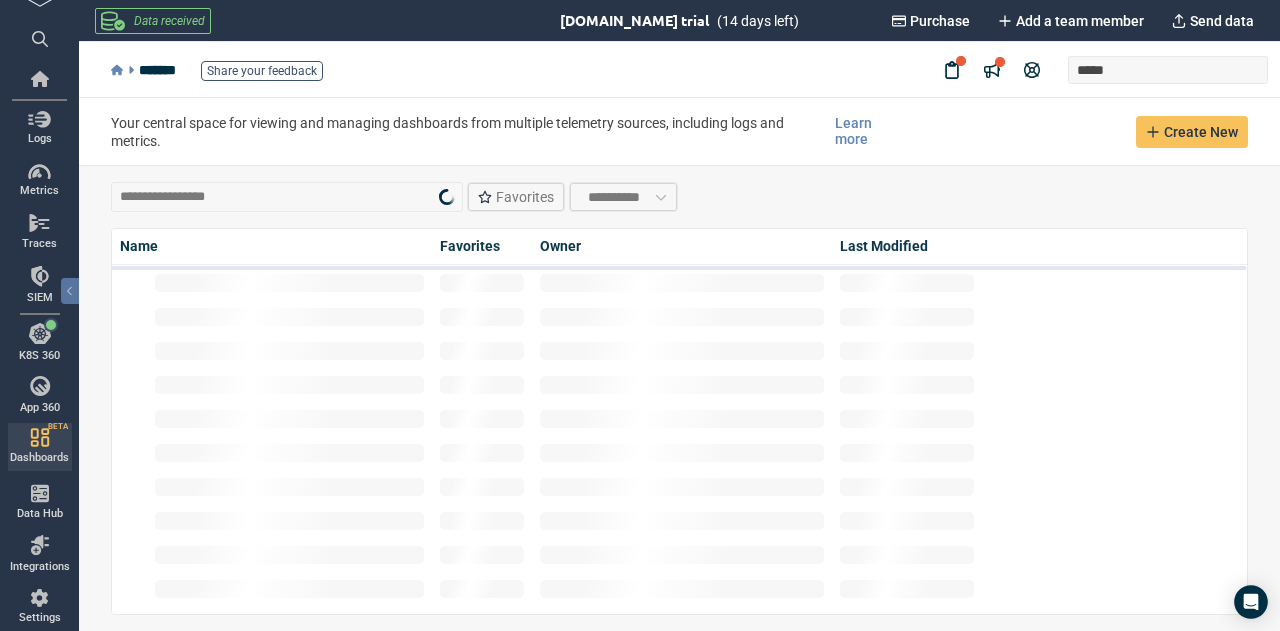 scroll, scrollTop: 0, scrollLeft: 0, axis: both 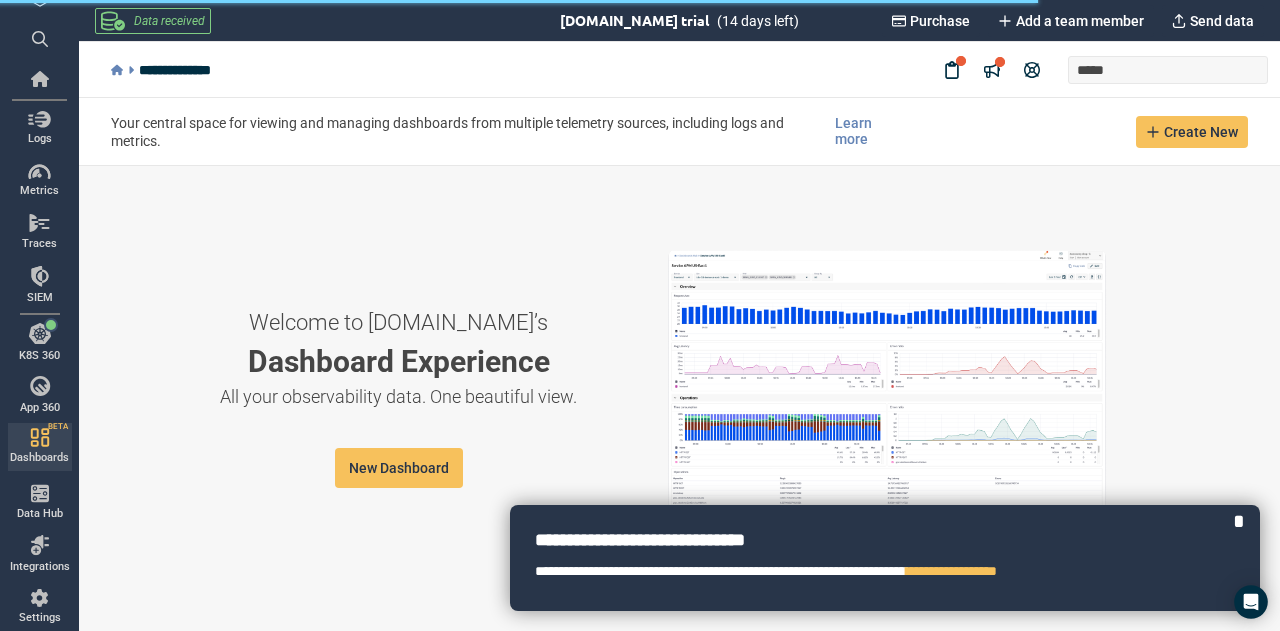 click at bounding box center (887, 399) 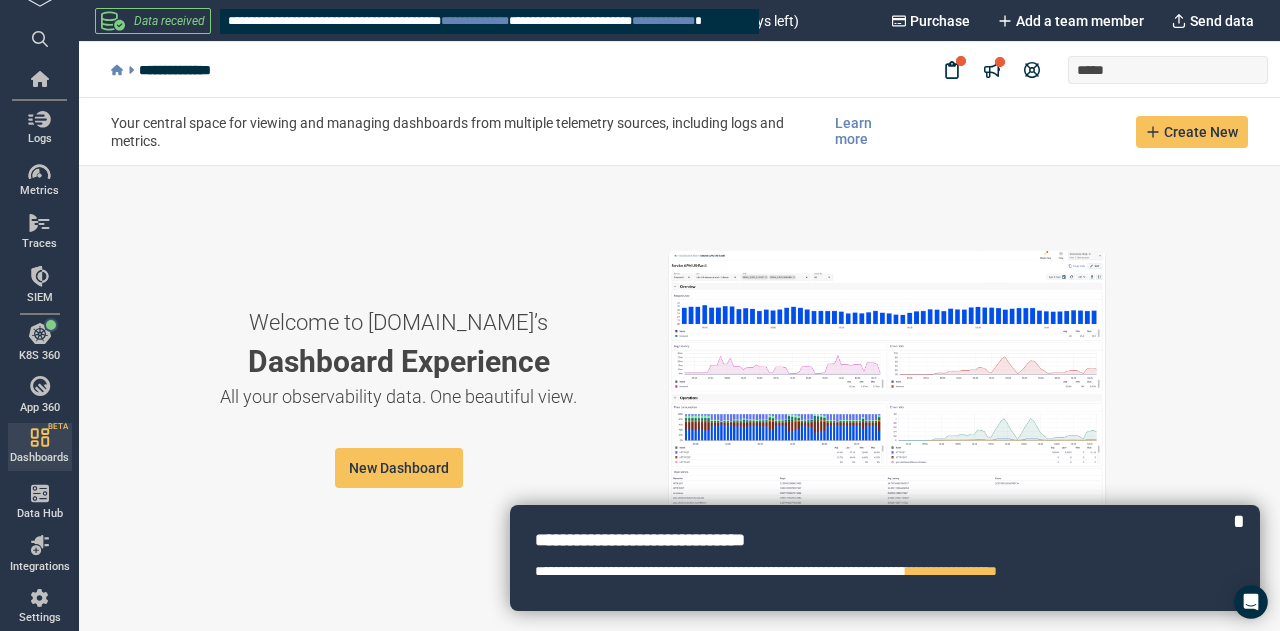 click on "Data received" at bounding box center (169, 21) 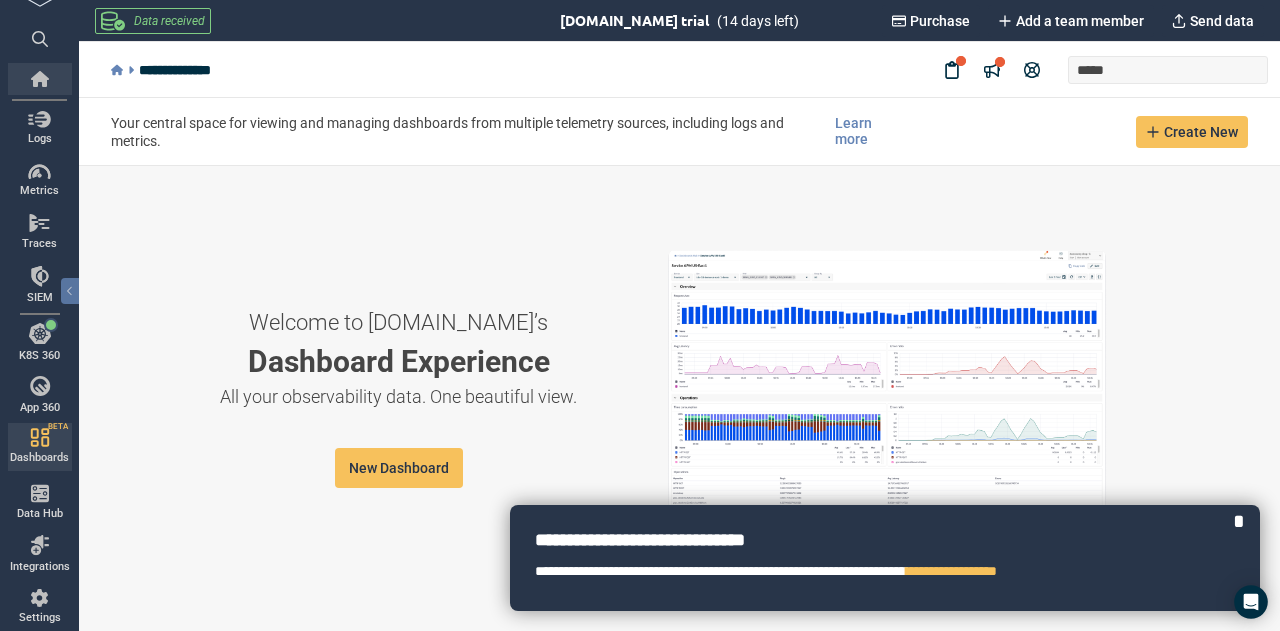 click at bounding box center (40, 79) 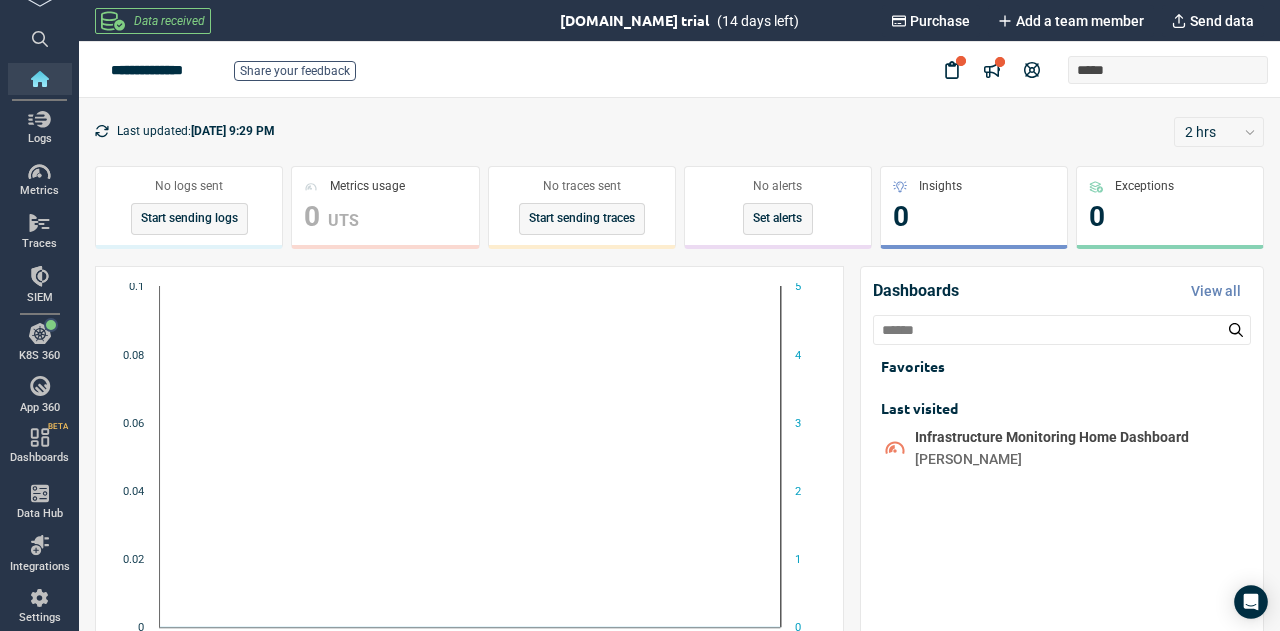click 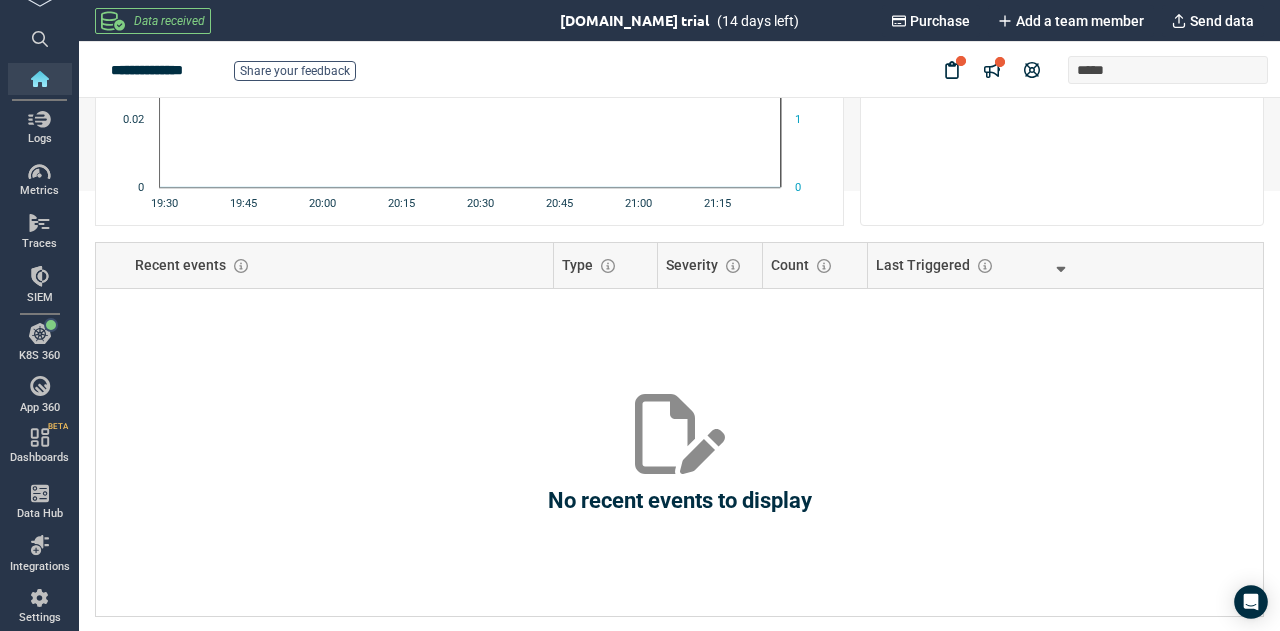 scroll, scrollTop: 0, scrollLeft: 0, axis: both 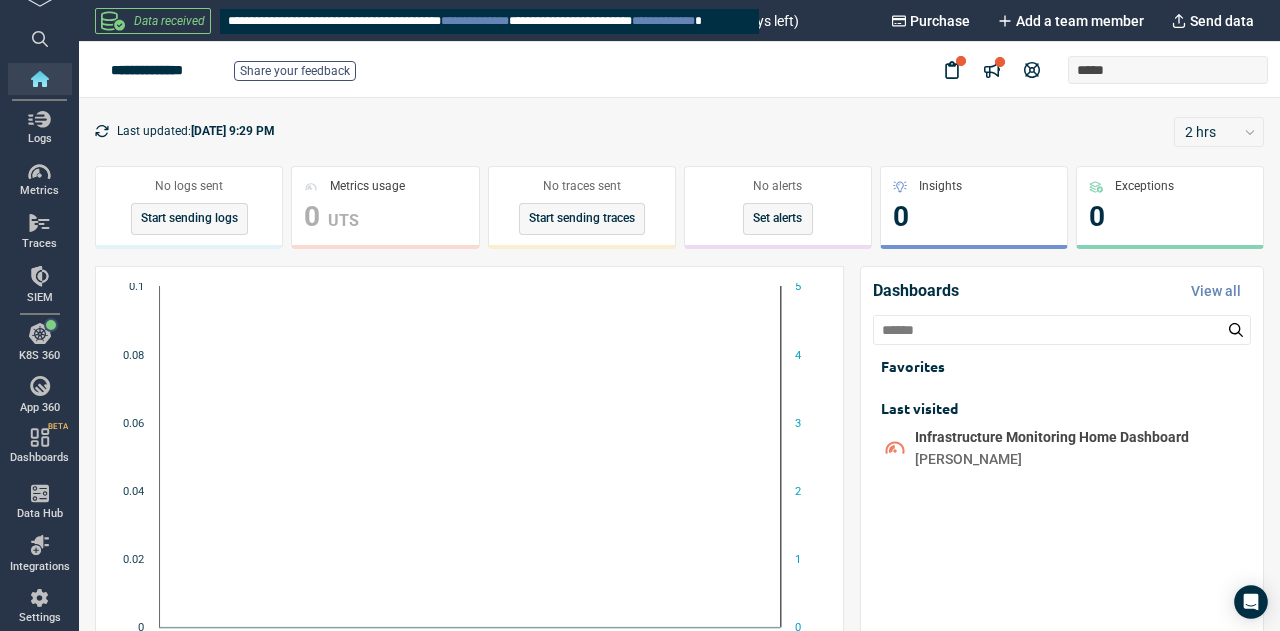 click on "Data received" at bounding box center [153, 21] 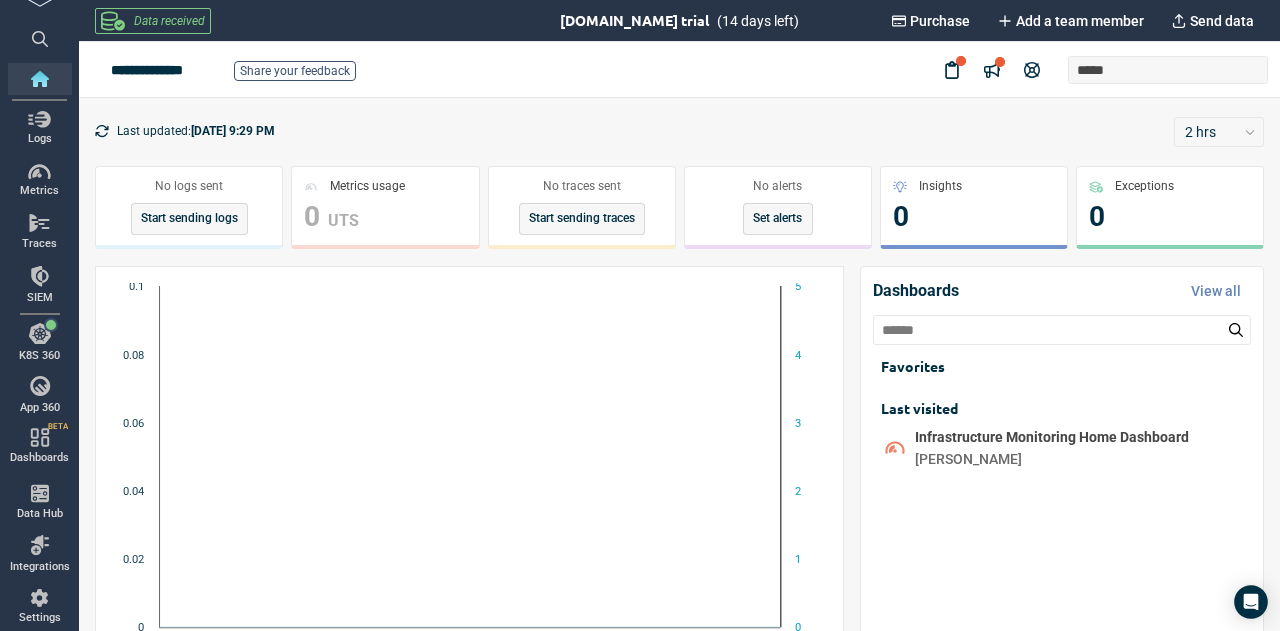 click on "**********" at bounding box center [233, 70] 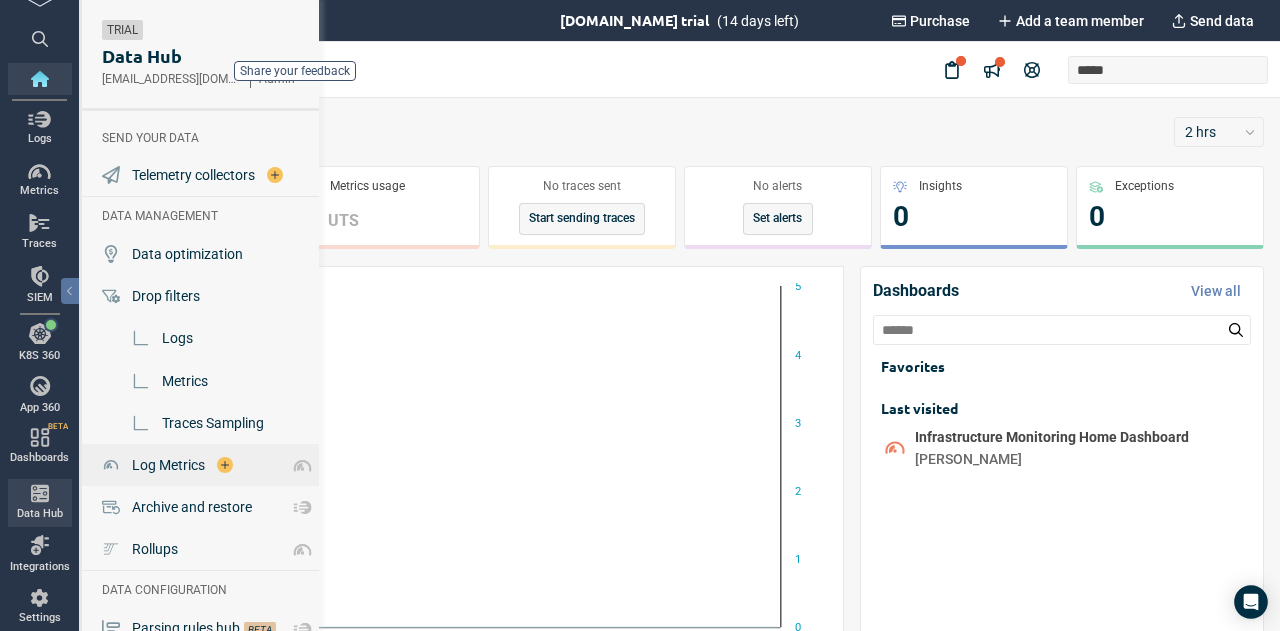 click on "Log Metrics" at bounding box center [168, 465] 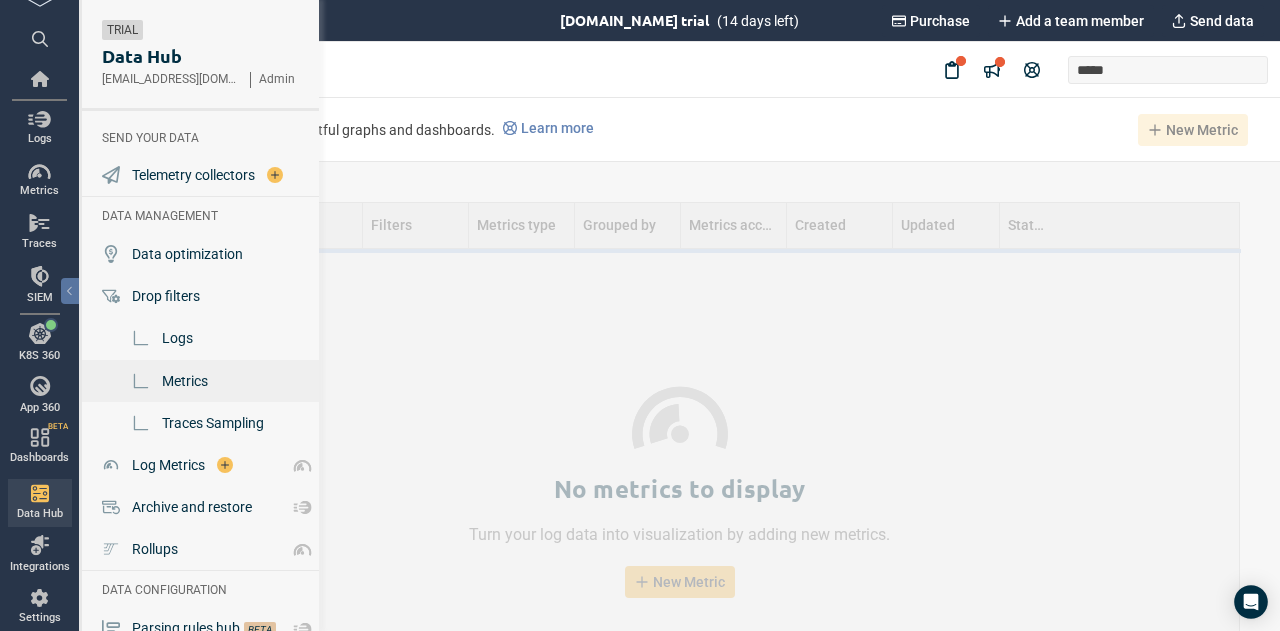 click on "Metrics" at bounding box center [185, 381] 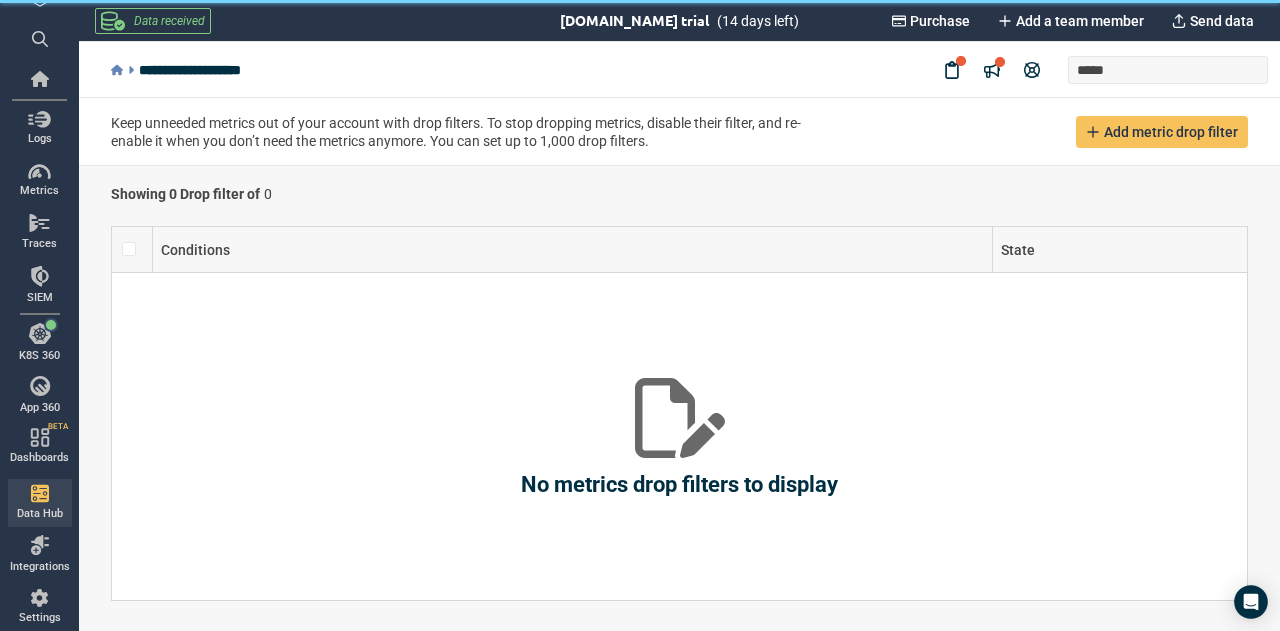 scroll, scrollTop: 0, scrollLeft: 0, axis: both 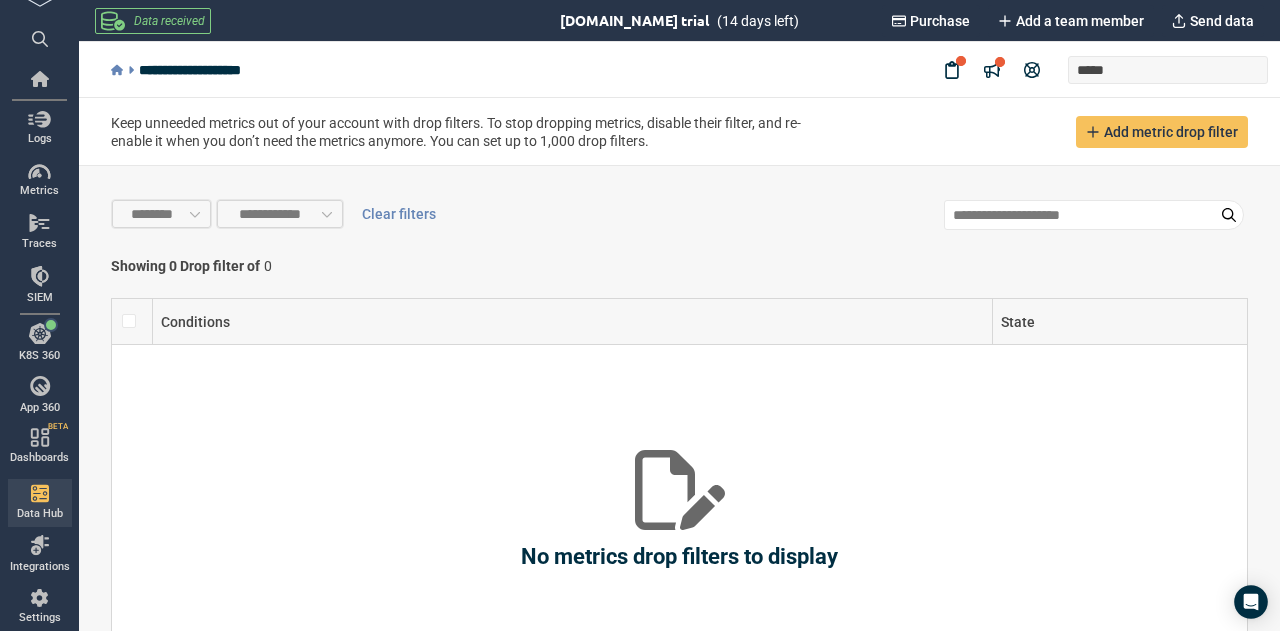 click on "**********" at bounding box center [679, 398] 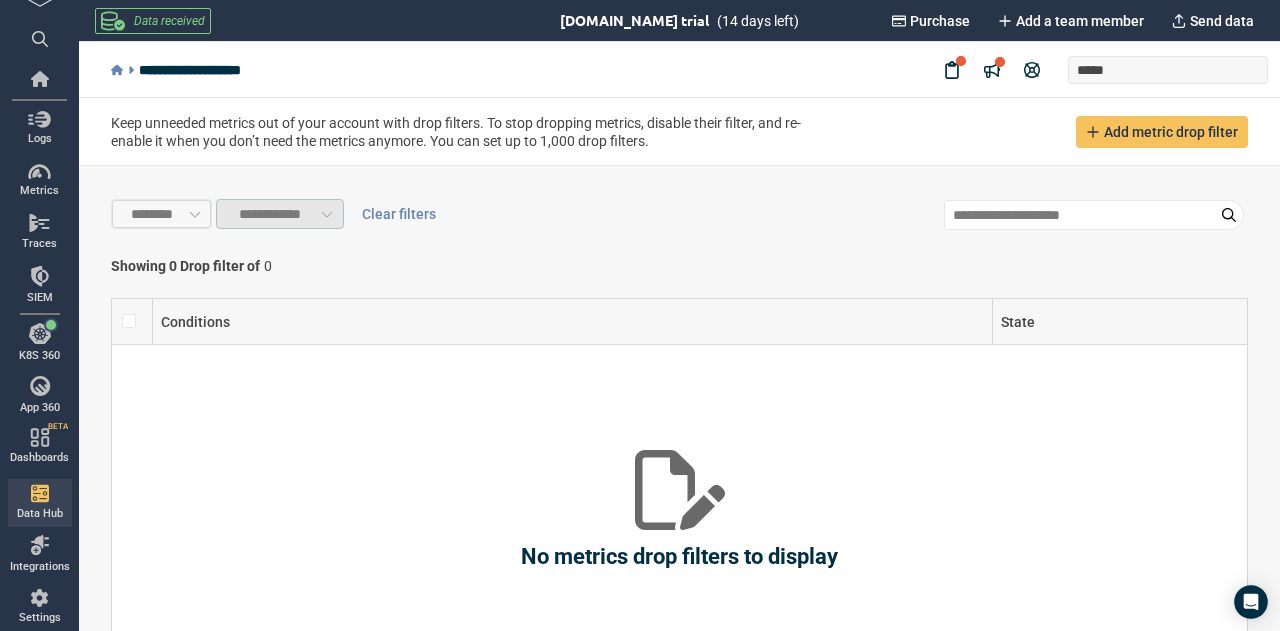 click on "**********" at bounding box center [269, 214] 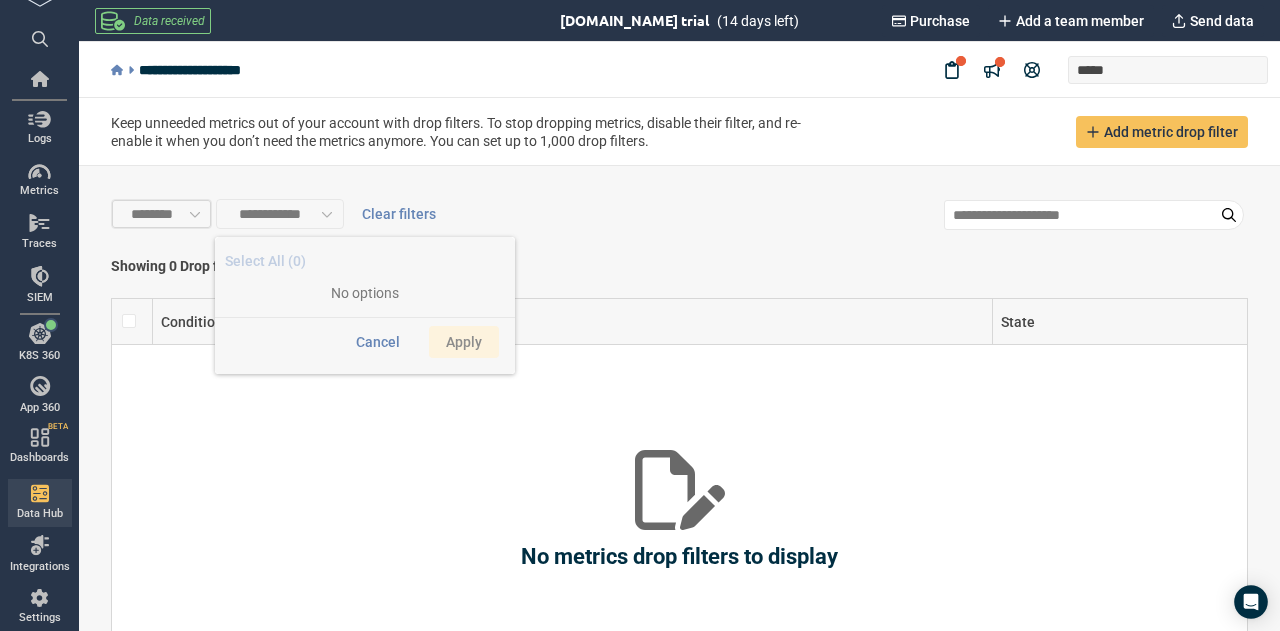 click on "Cancel Apply" at bounding box center (365, 345) 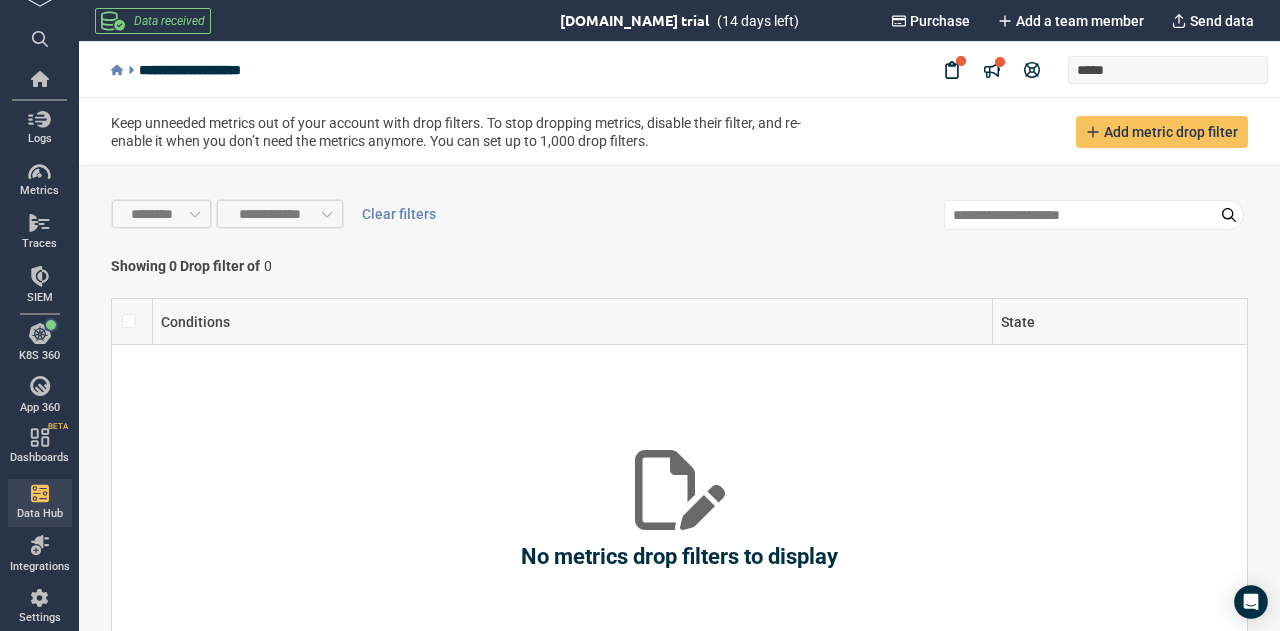 click on "Showing 0 Drop filter of 0" at bounding box center [679, 266] 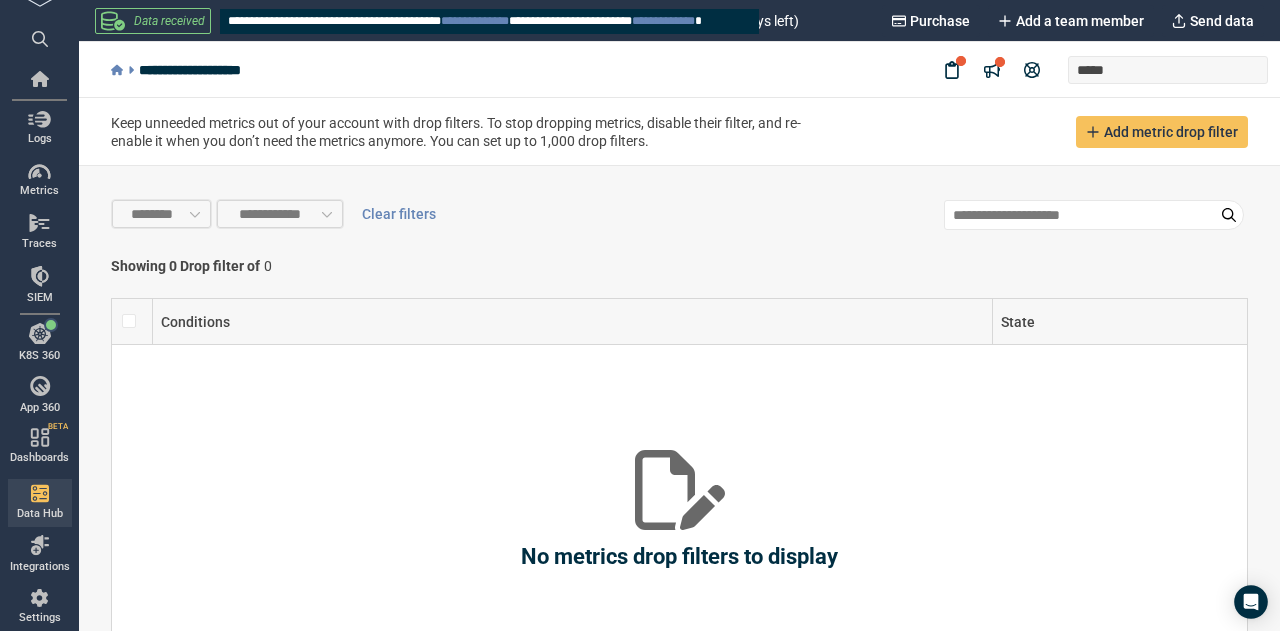 click on "Data received" at bounding box center (169, 21) 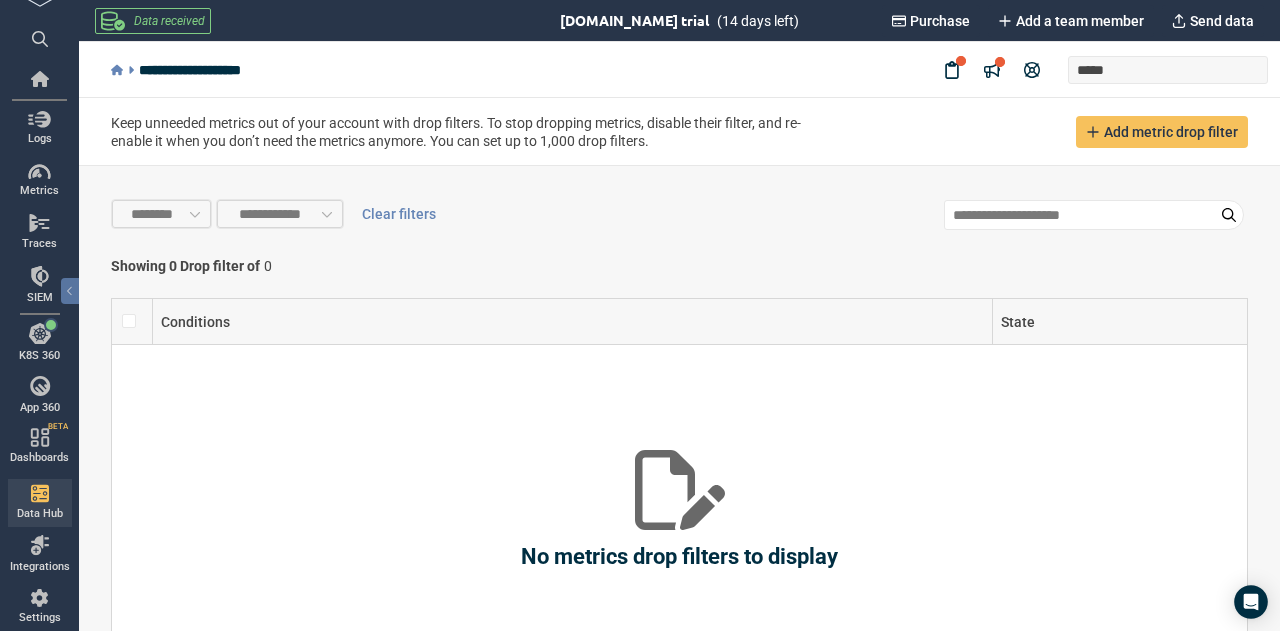 click 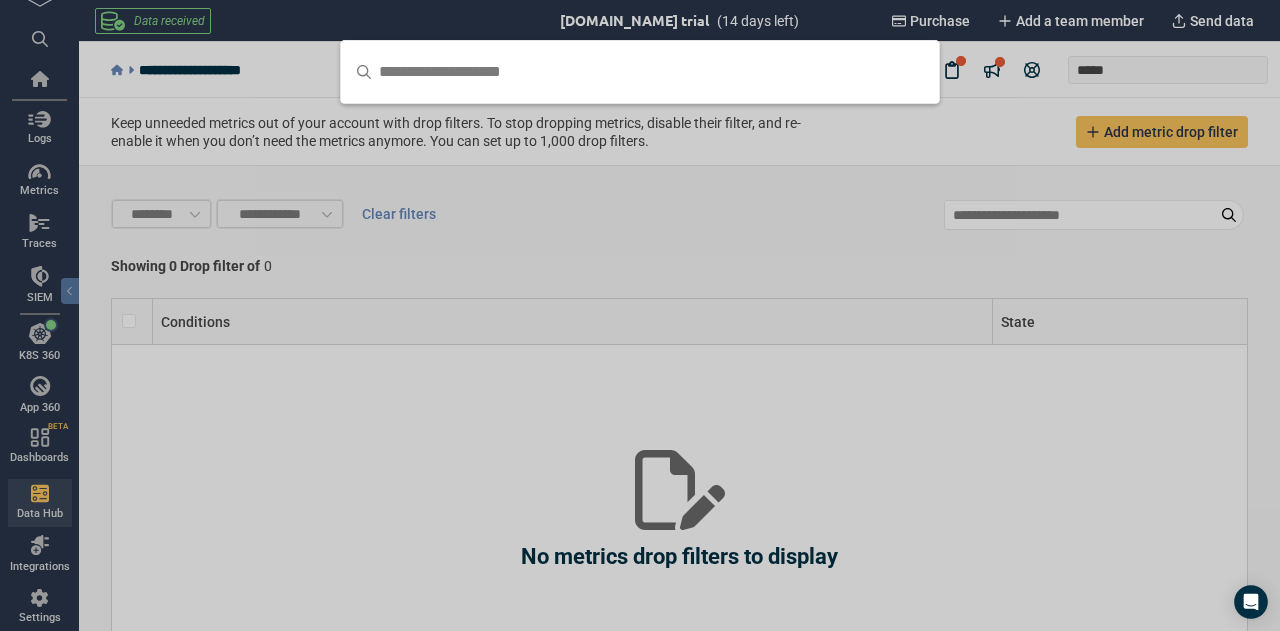 click at bounding box center [640, 315] 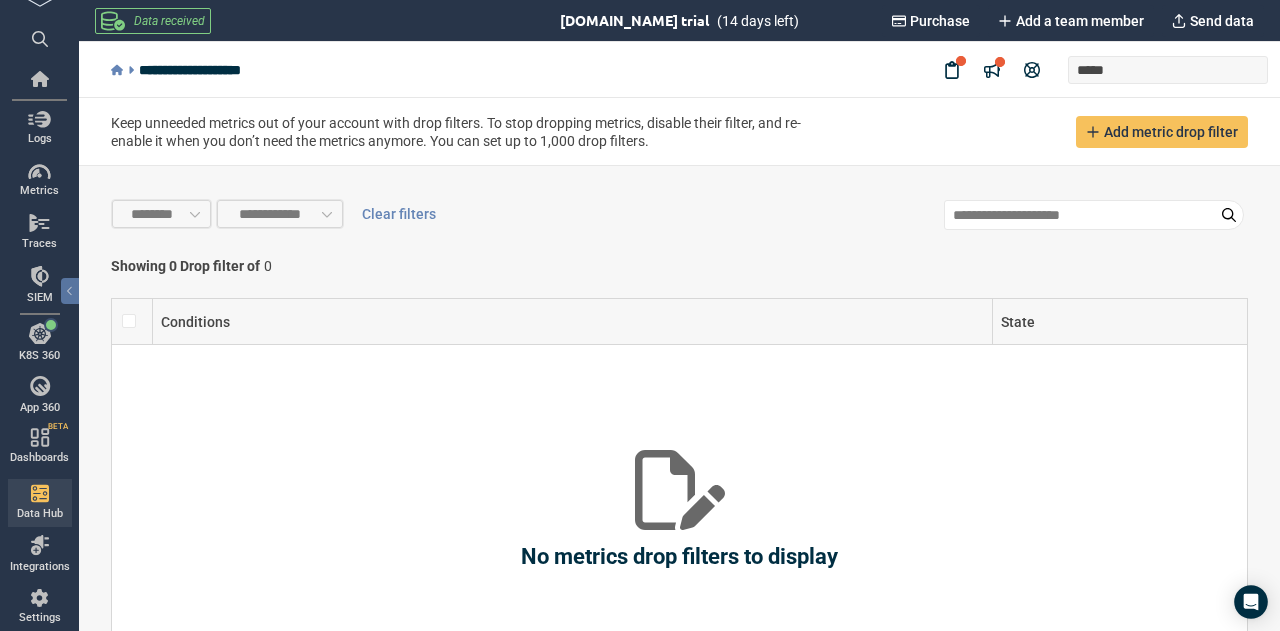 click at bounding box center [40, 79] 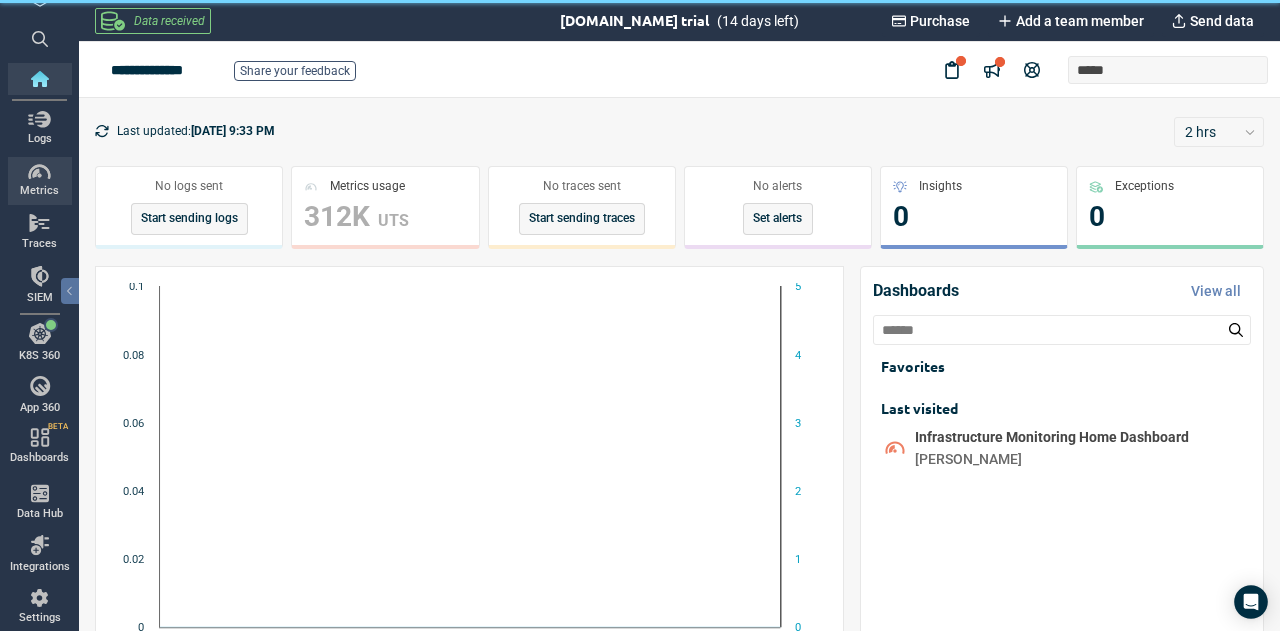 click at bounding box center [39, 172] 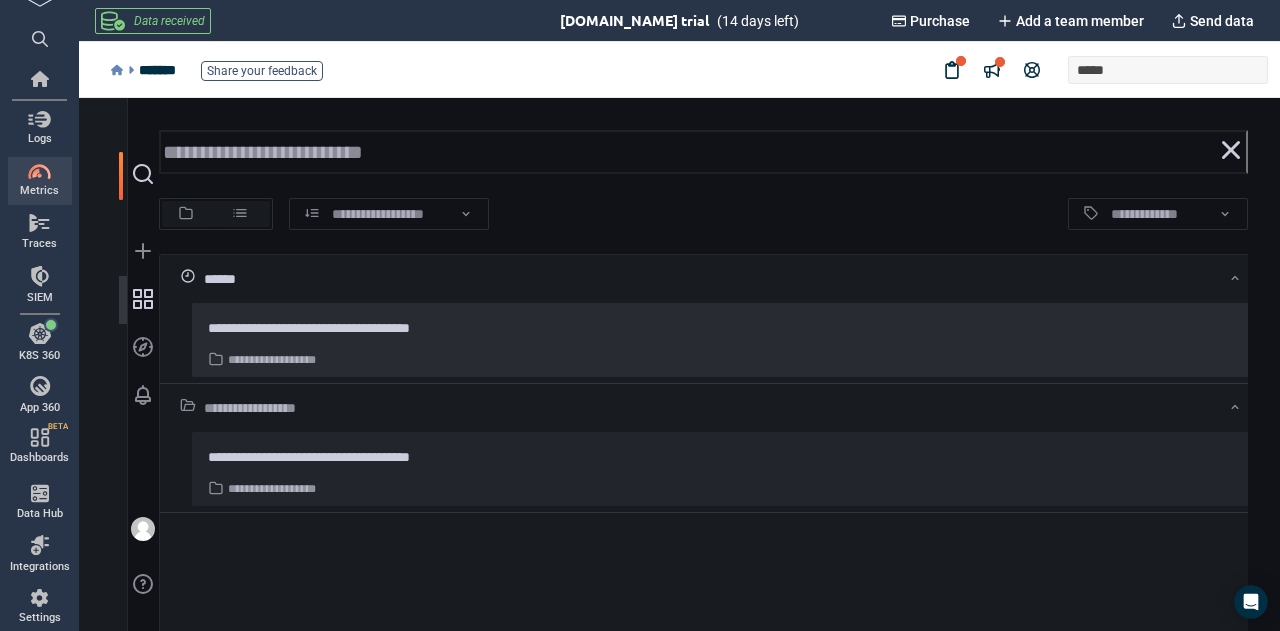 click on "**********" at bounding box center [346, 328] 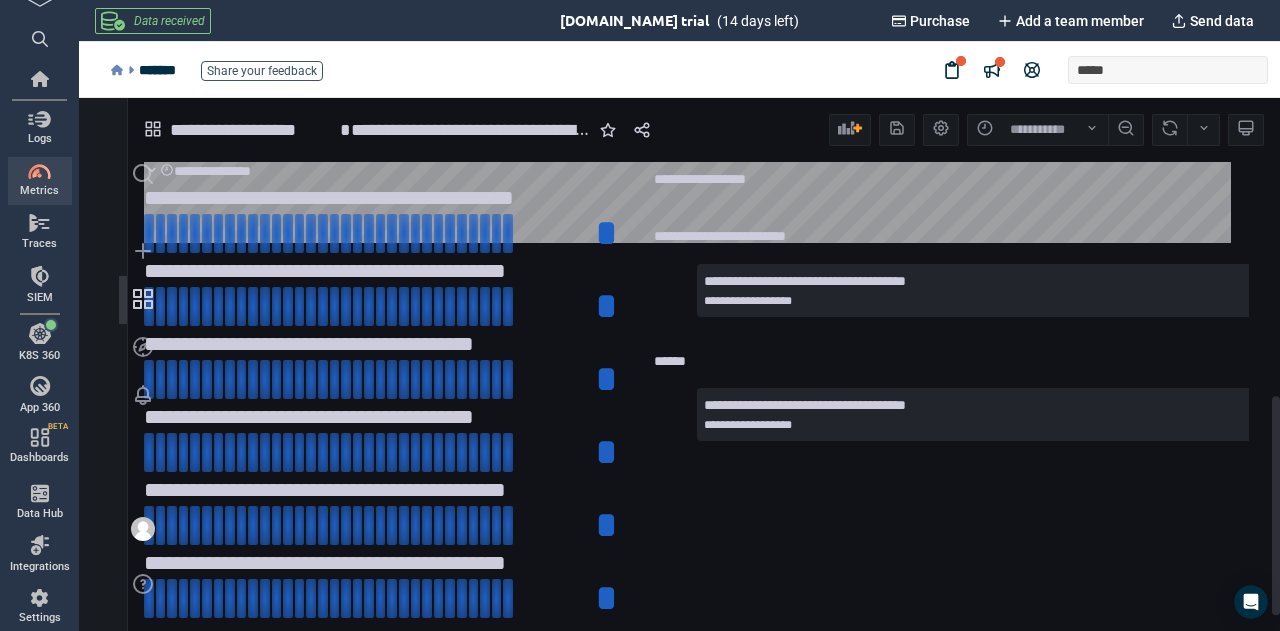 scroll, scrollTop: 528, scrollLeft: 0, axis: vertical 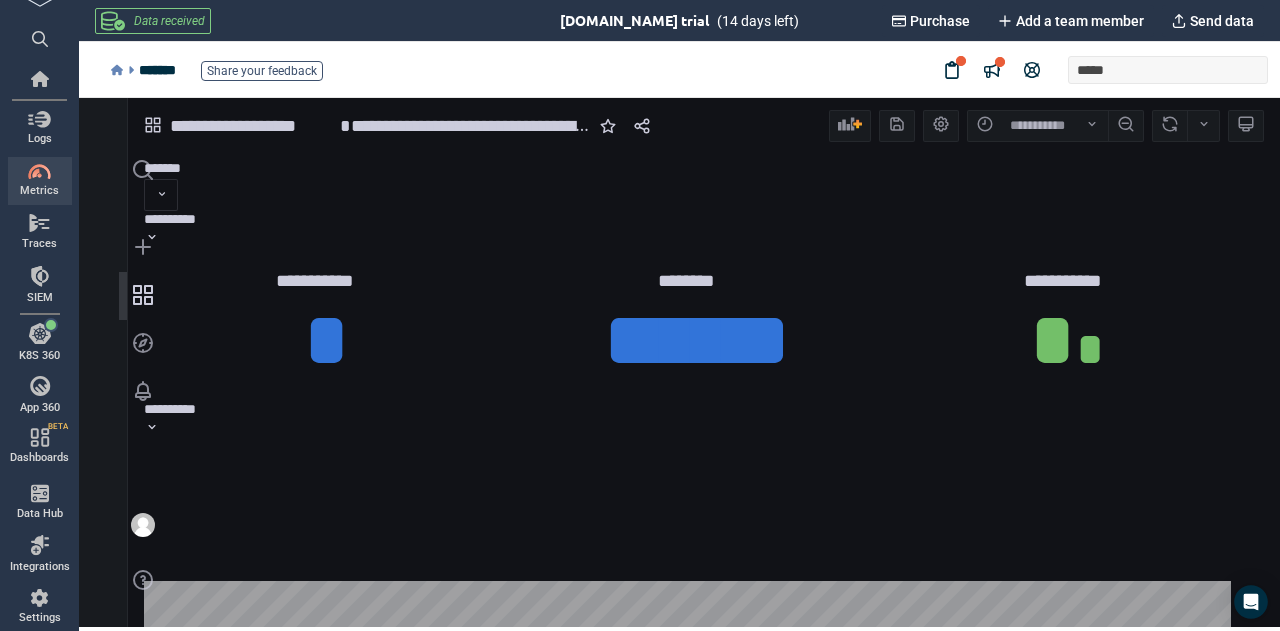 click on "*******" at bounding box center (162, 168) 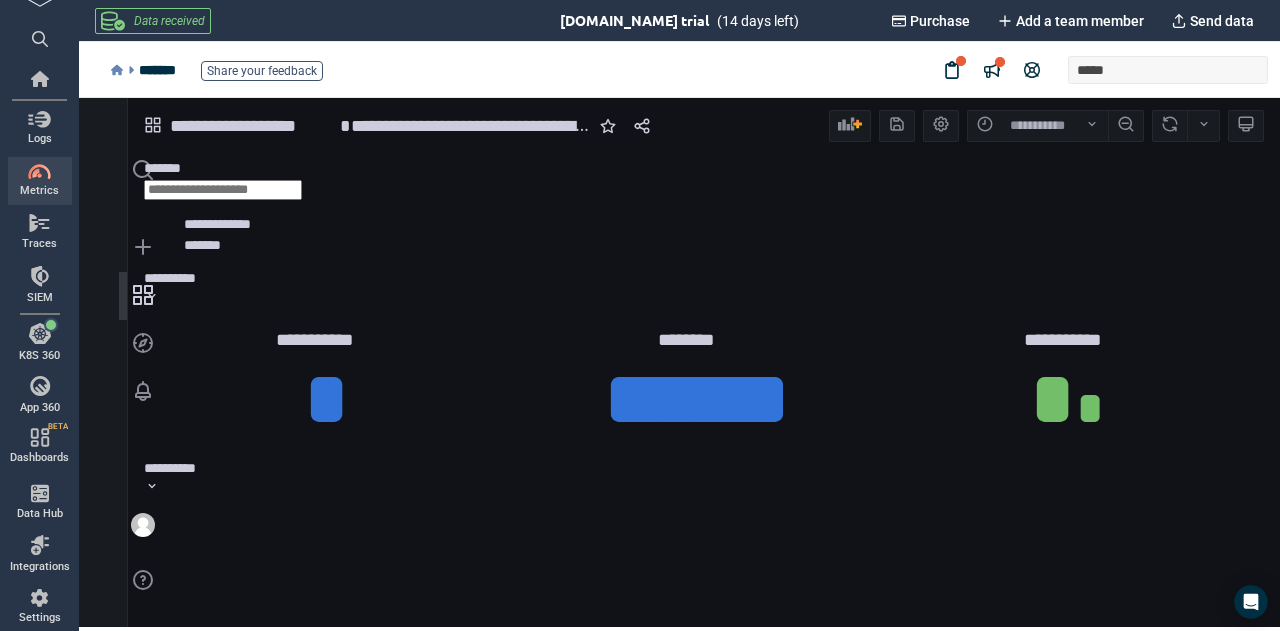 click on "**********" at bounding box center (217, 224) 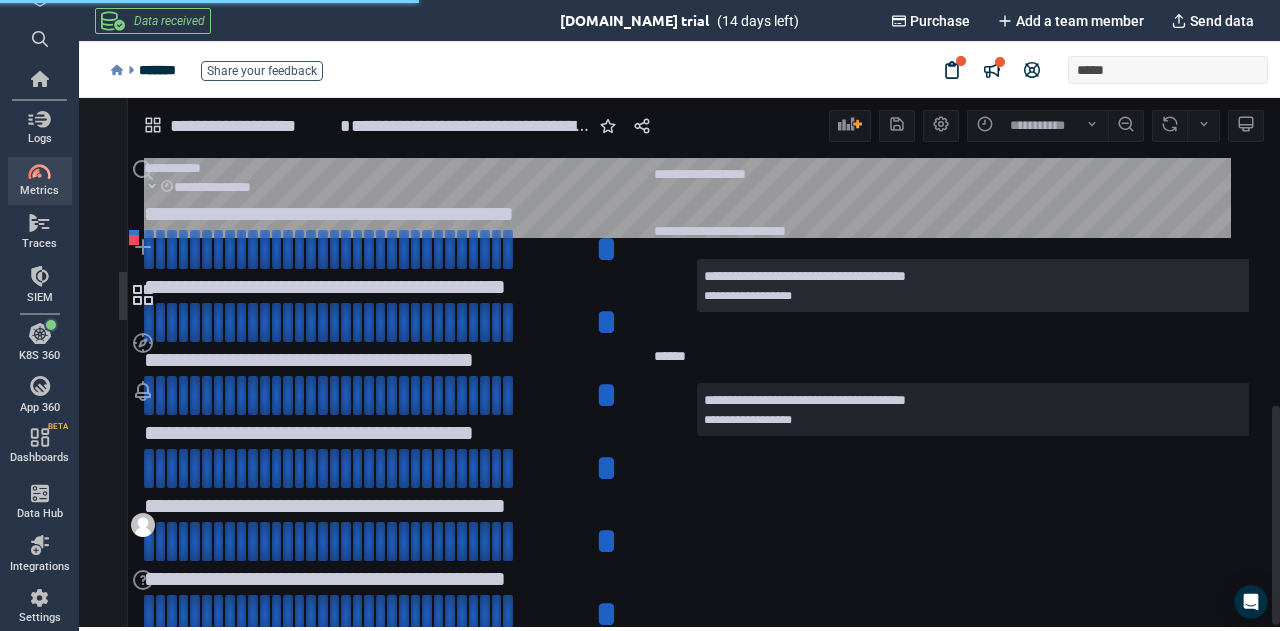 scroll, scrollTop: 0, scrollLeft: 0, axis: both 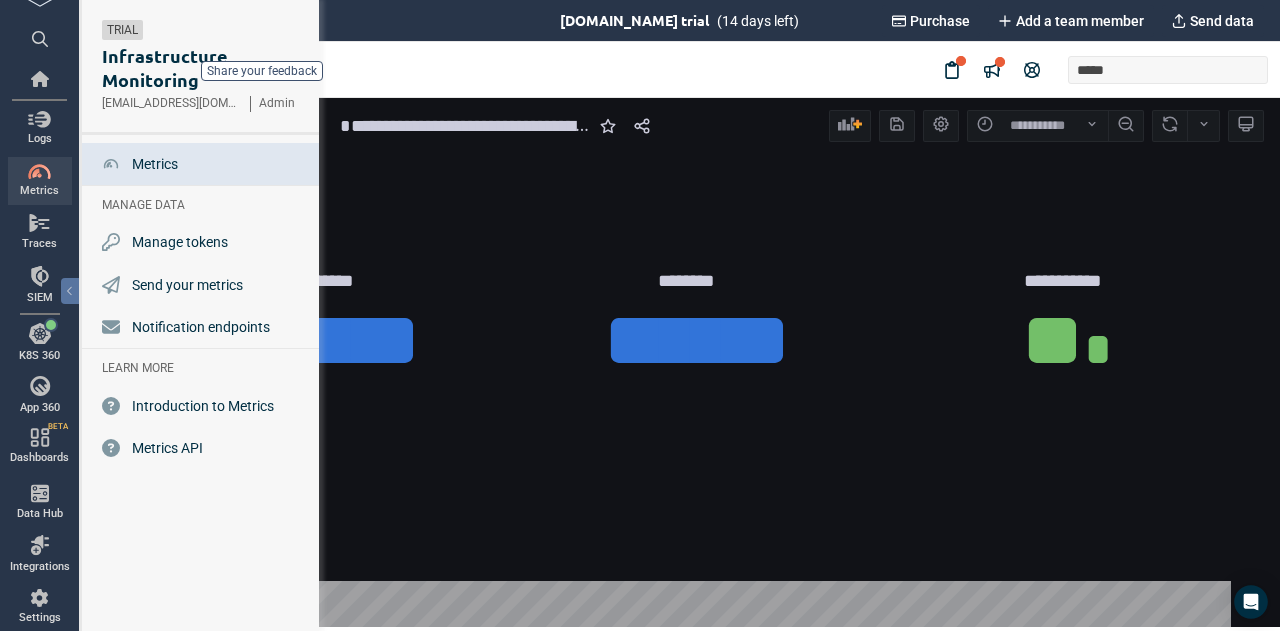 click on "Metrics" at bounding box center (155, 164) 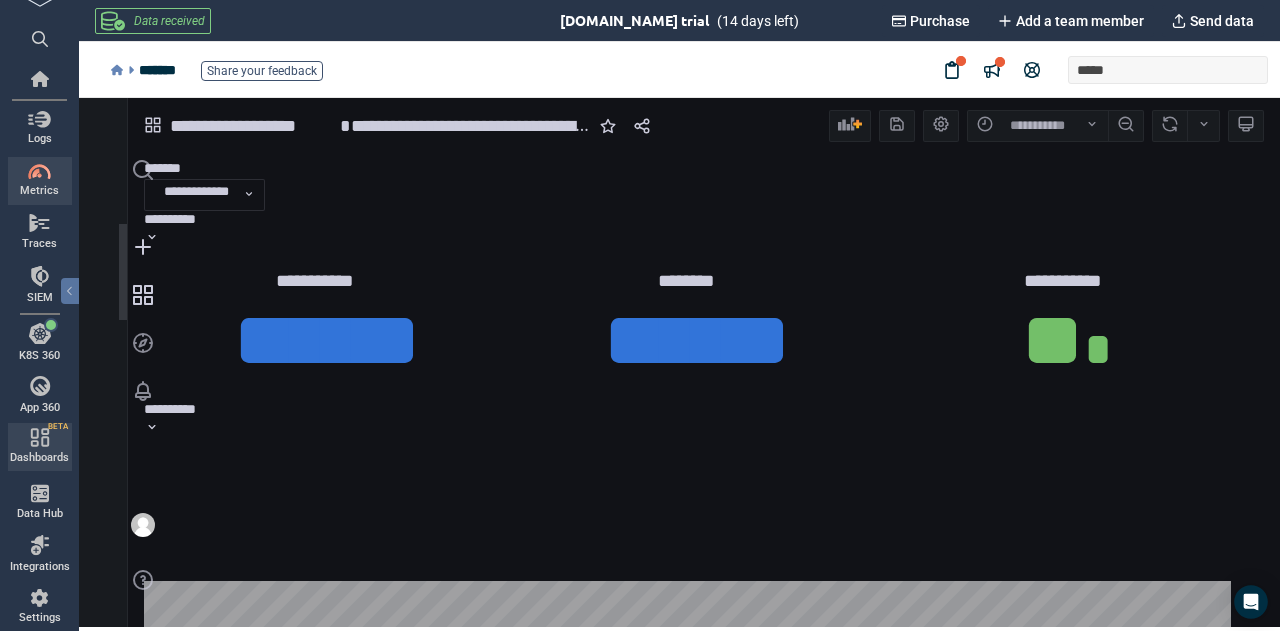 click at bounding box center [40, 437] 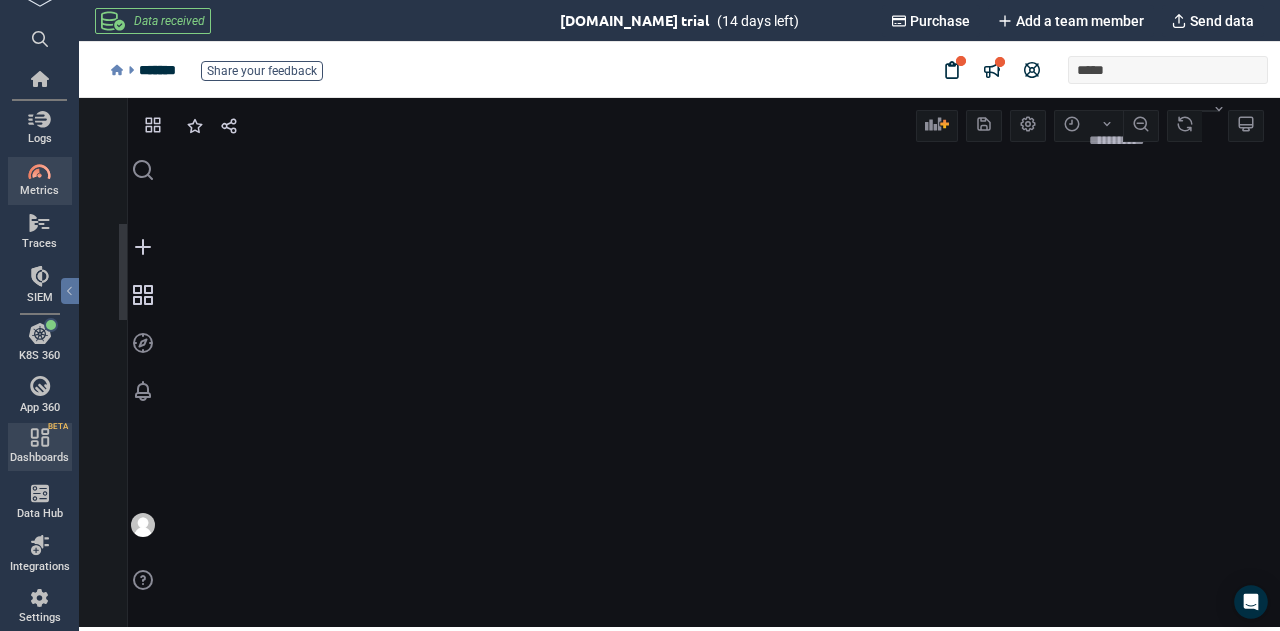 scroll, scrollTop: 0, scrollLeft: 0, axis: both 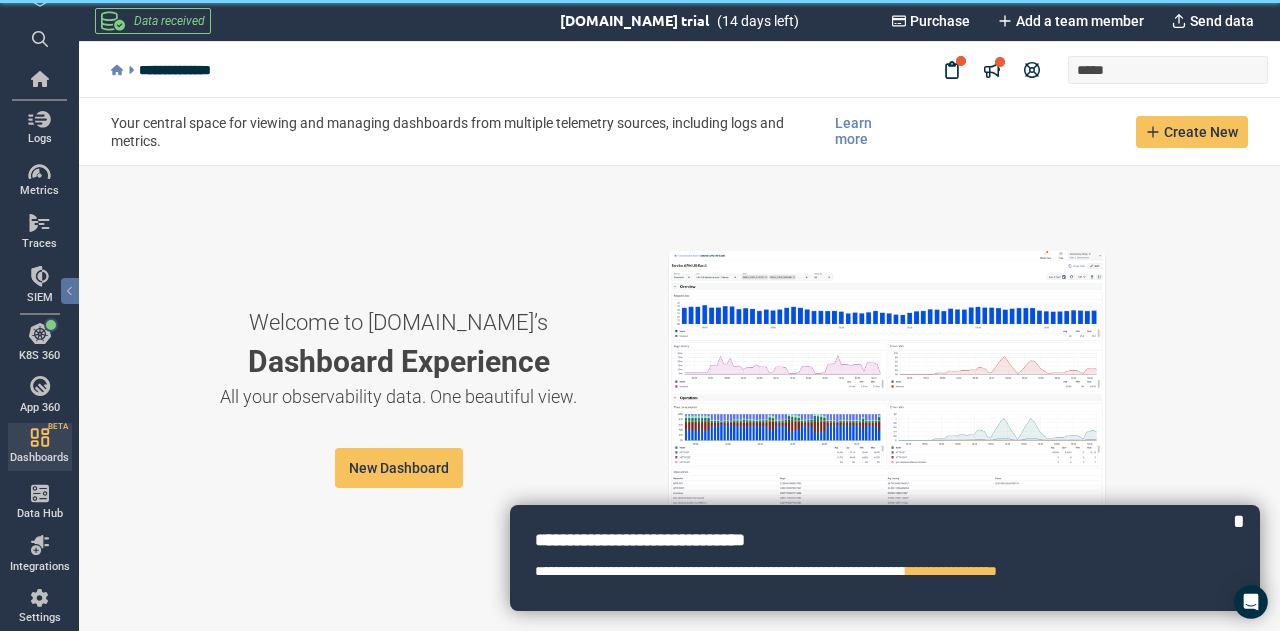 click 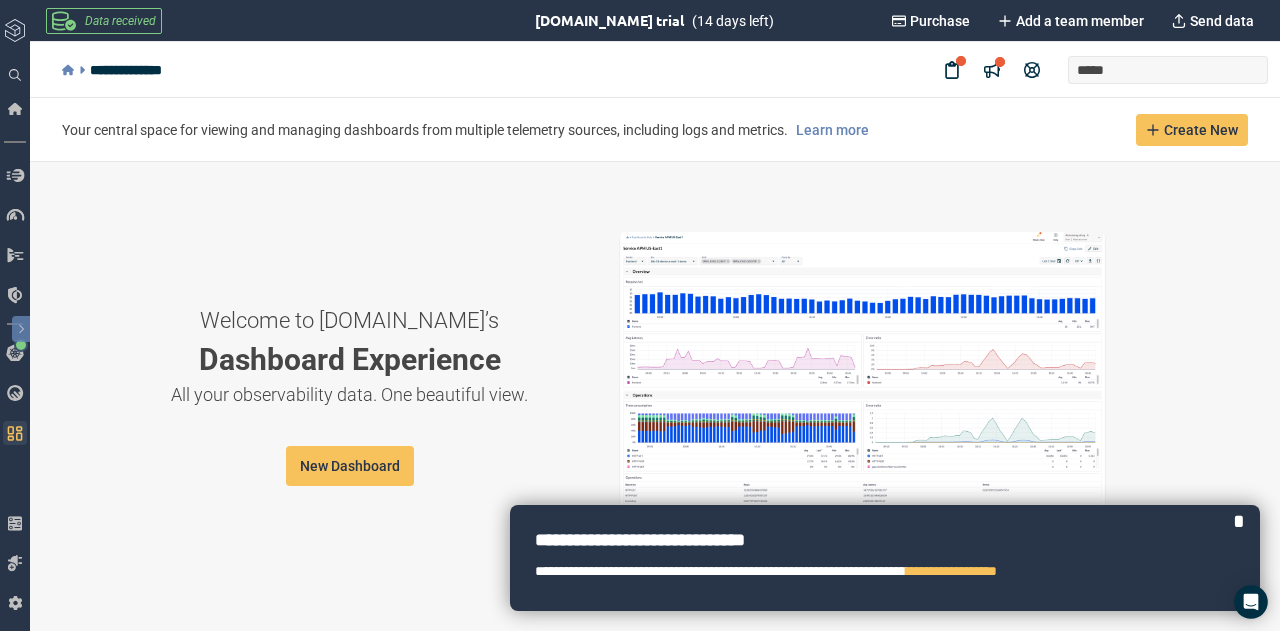 click 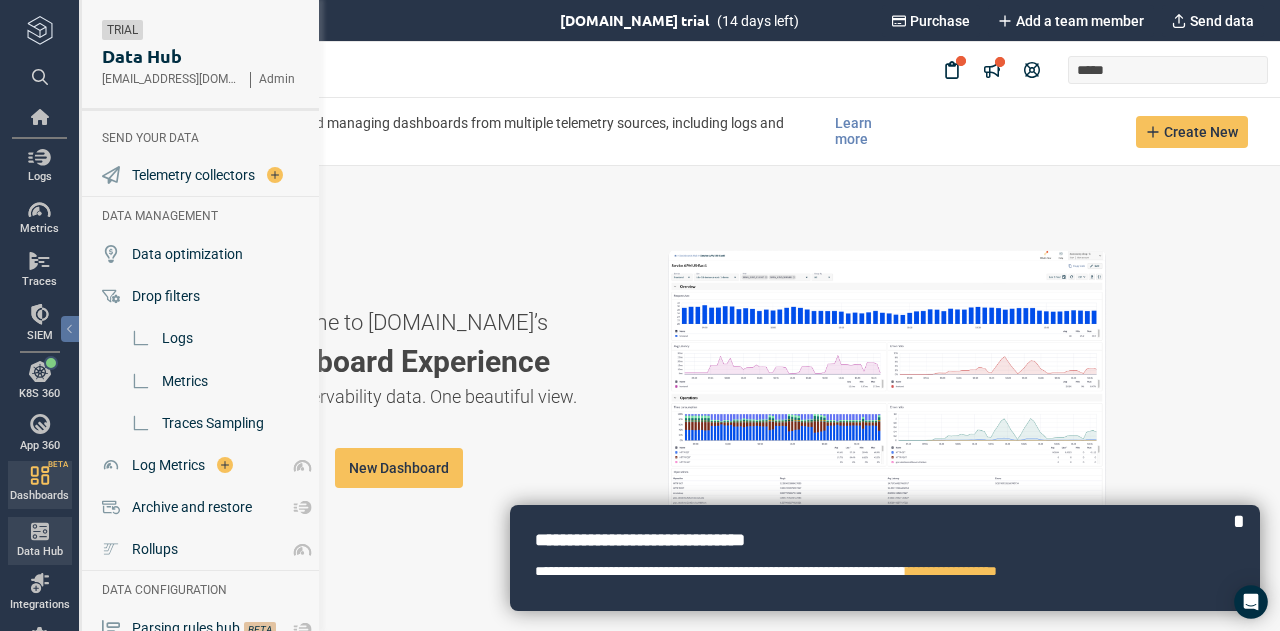 scroll, scrollTop: 53, scrollLeft: 0, axis: vertical 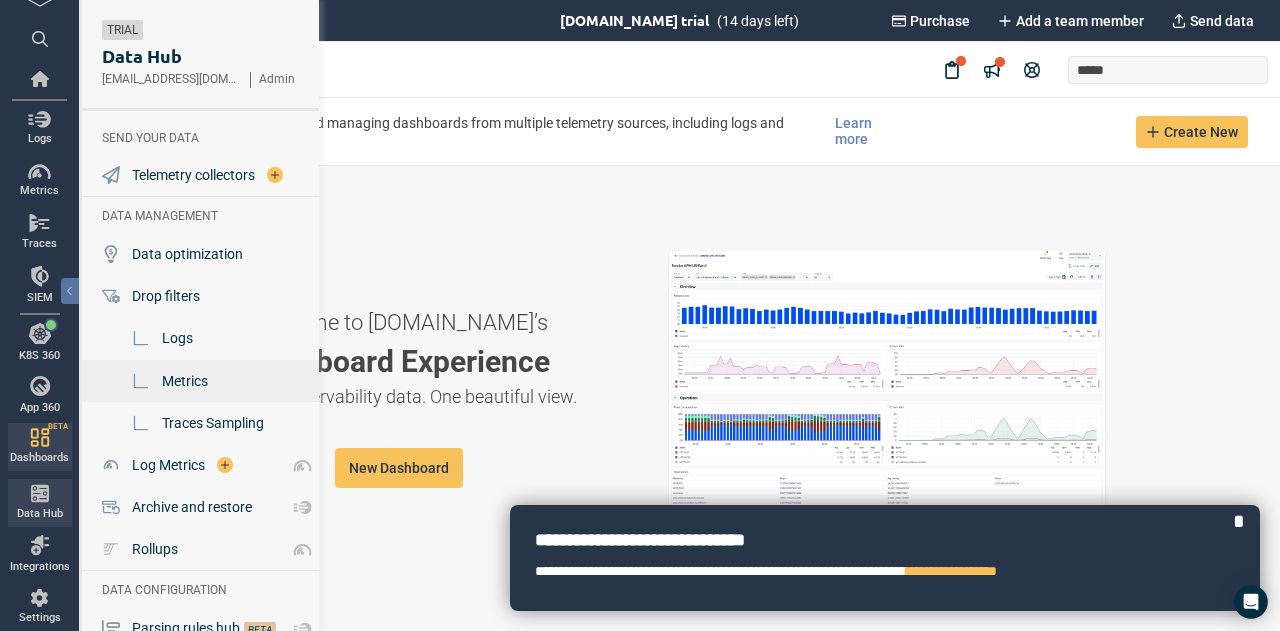click on "Metrics" at bounding box center [185, 381] 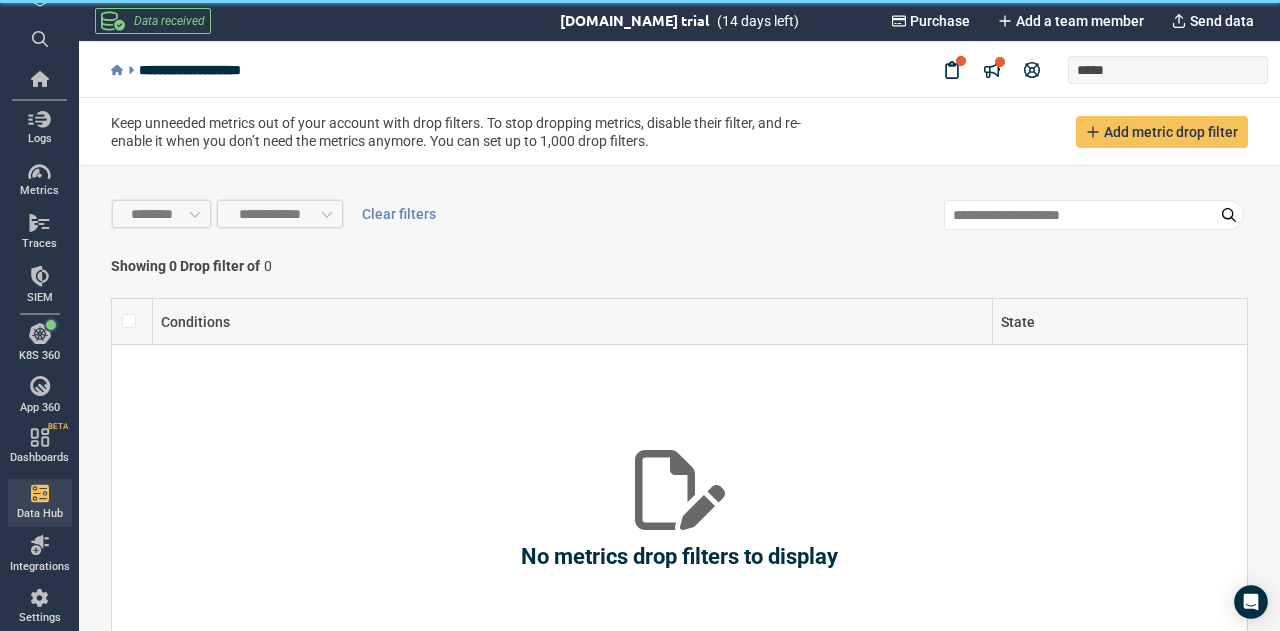 scroll, scrollTop: 72, scrollLeft: 0, axis: vertical 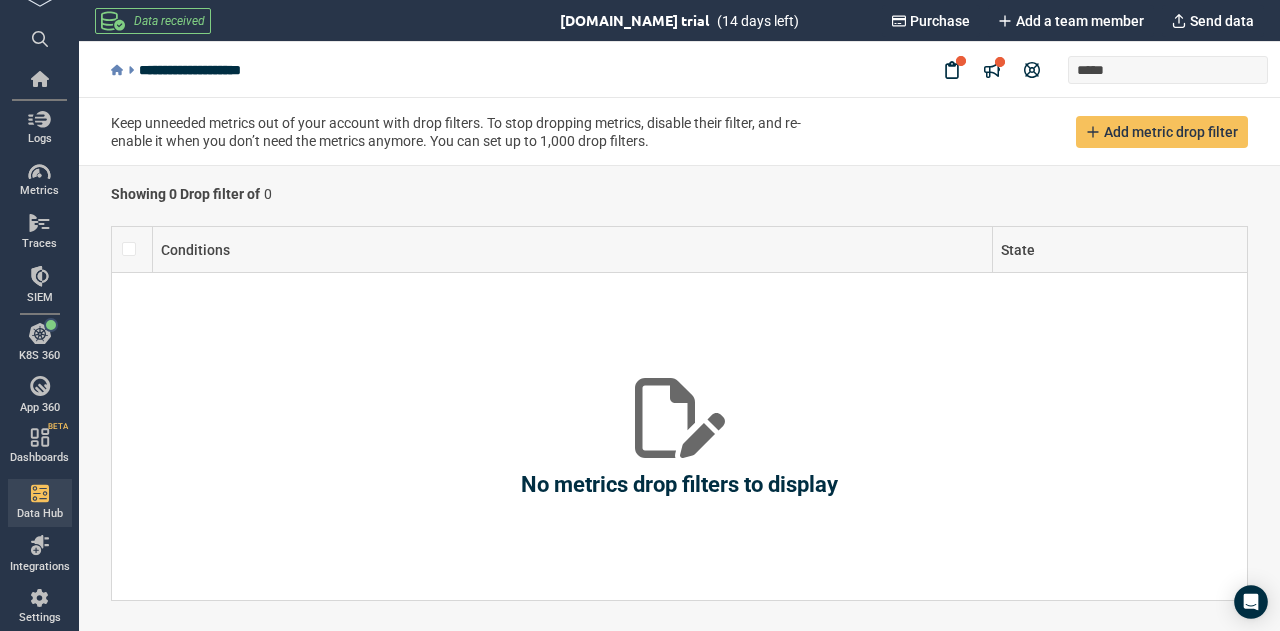 click on "No metrics drop filters to display" at bounding box center [679, 485] 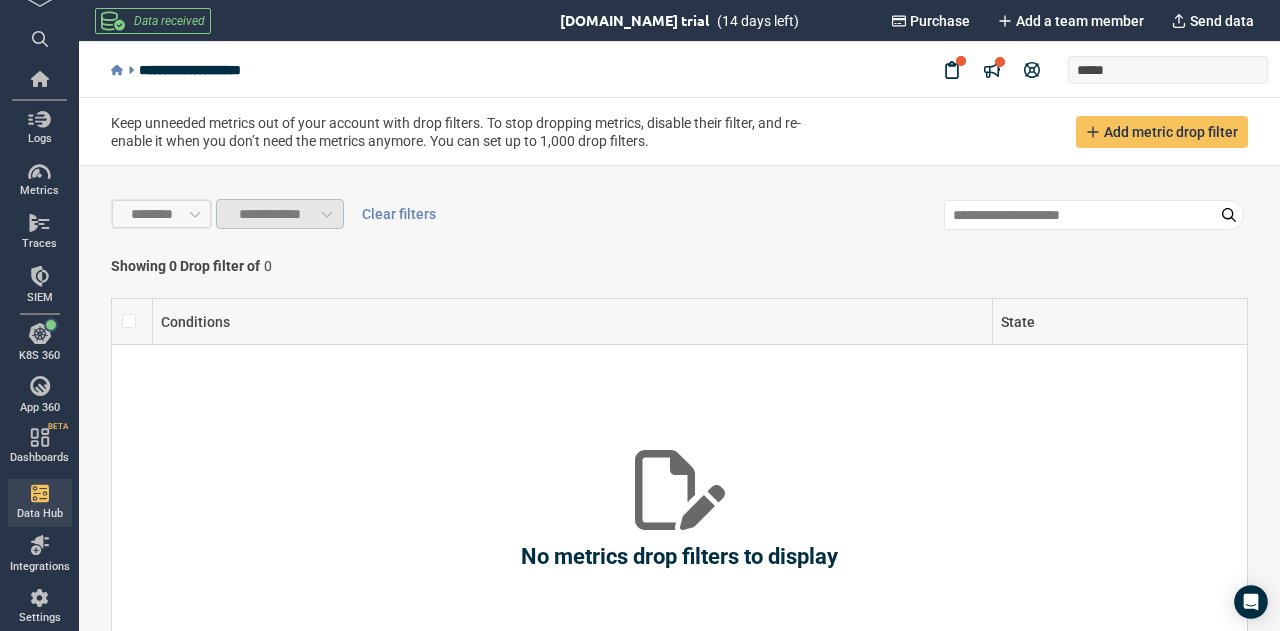 click on "**********" at bounding box center [279, 214] 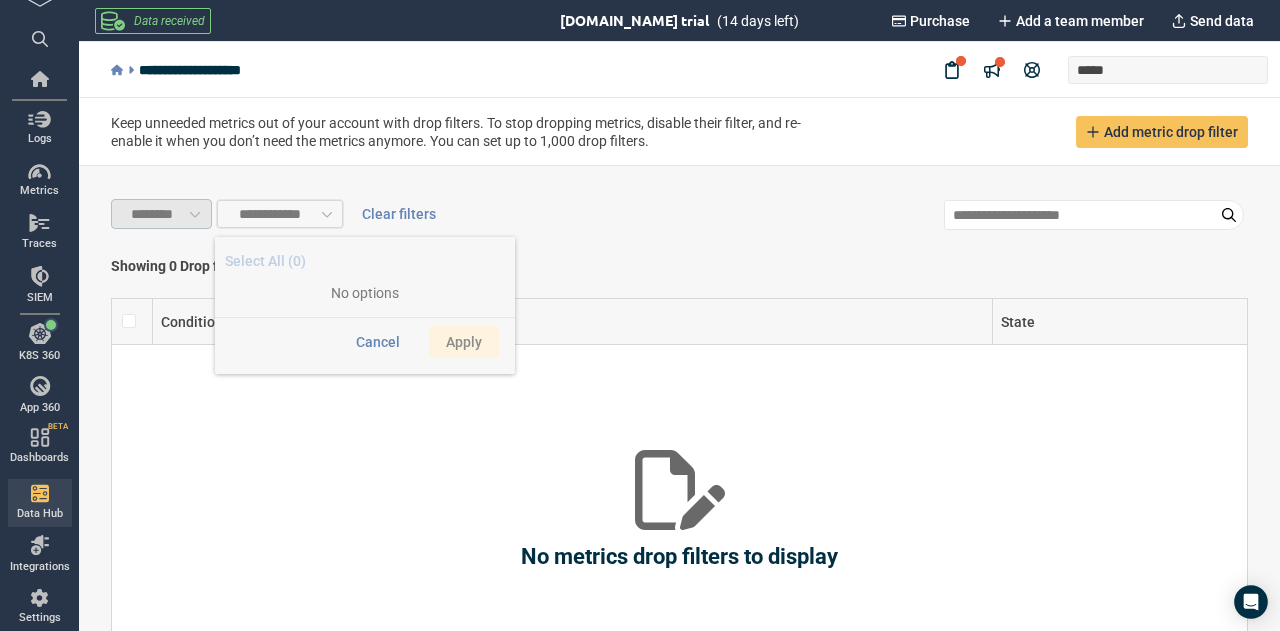 click on "********" at bounding box center (161, 214) 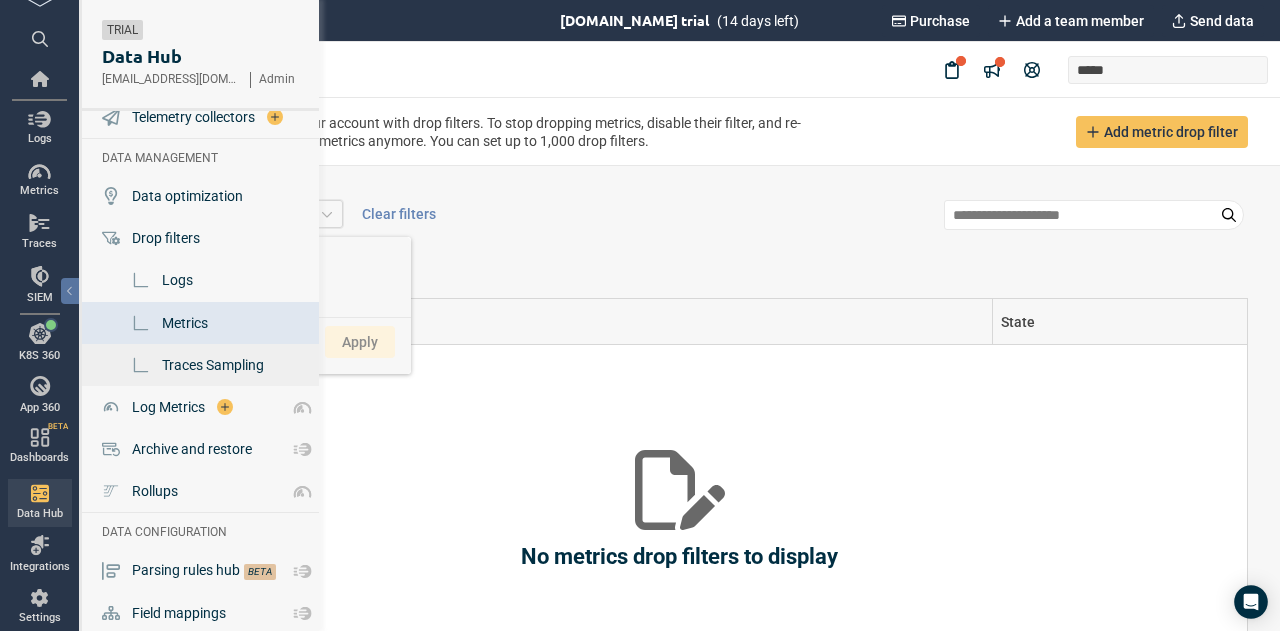 scroll, scrollTop: 82, scrollLeft: 0, axis: vertical 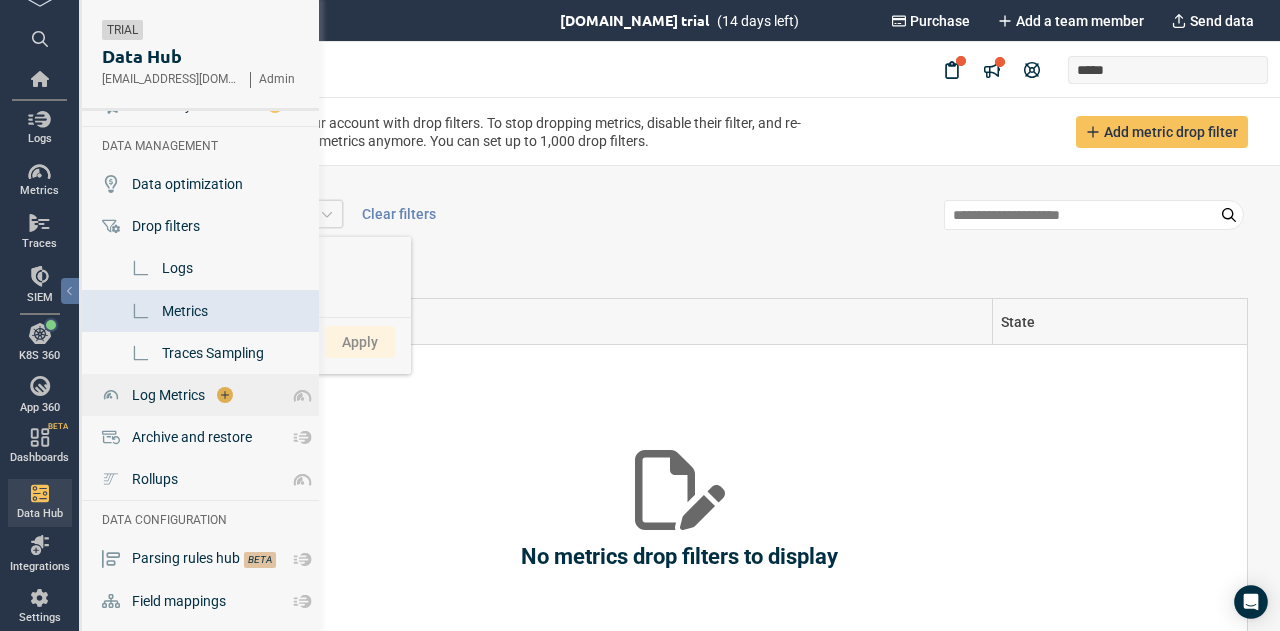 click 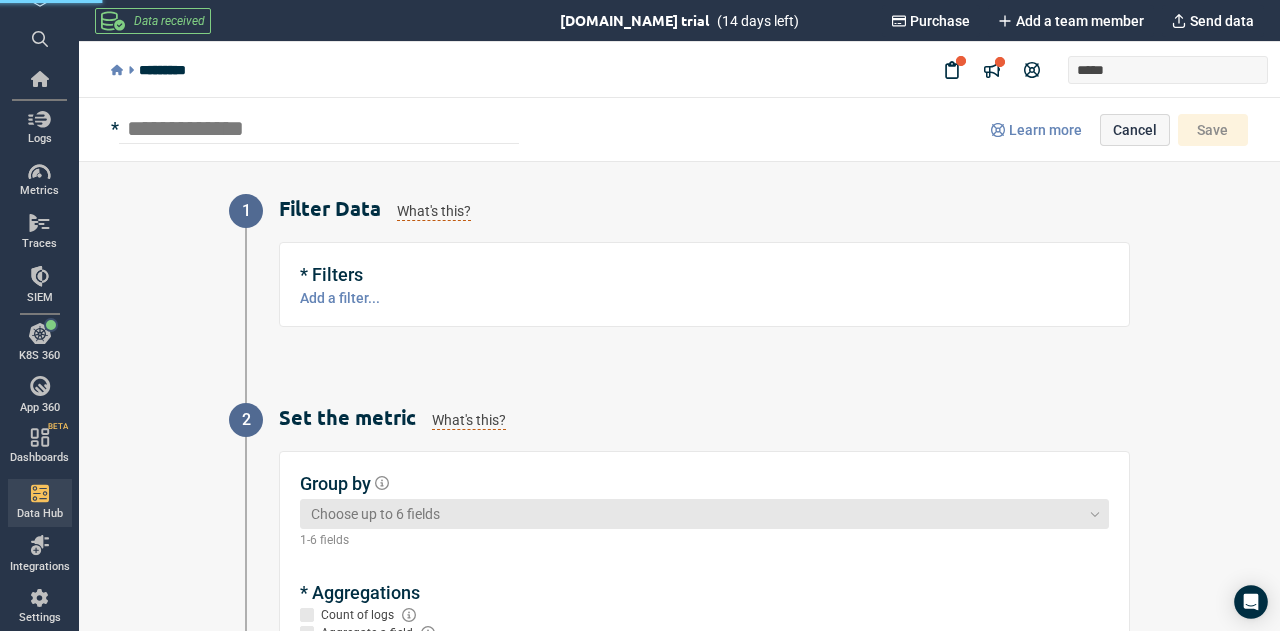 scroll, scrollTop: 0, scrollLeft: 0, axis: both 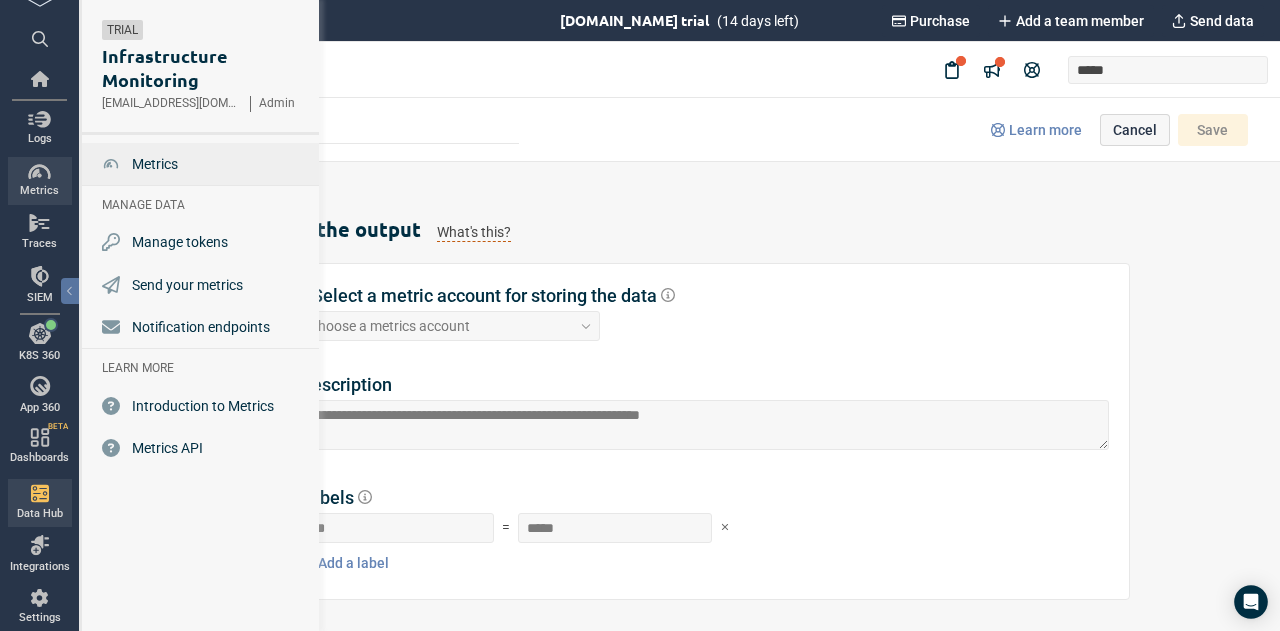 click on "Metrics" at bounding box center (155, 164) 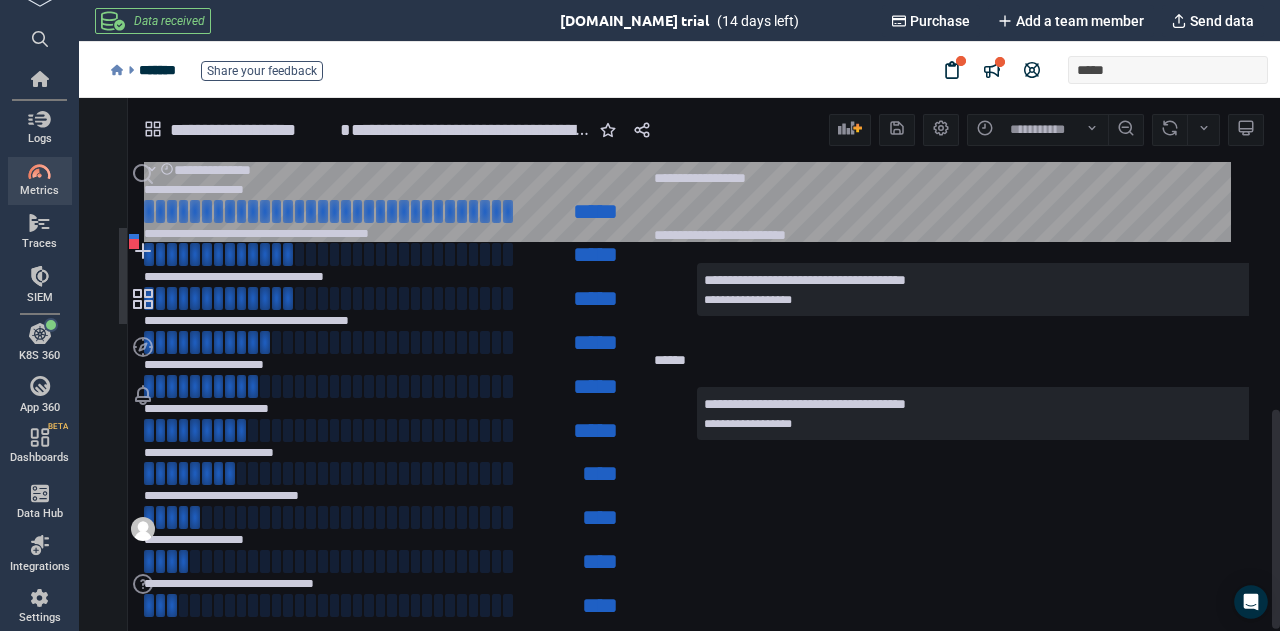 scroll, scrollTop: 0, scrollLeft: 0, axis: both 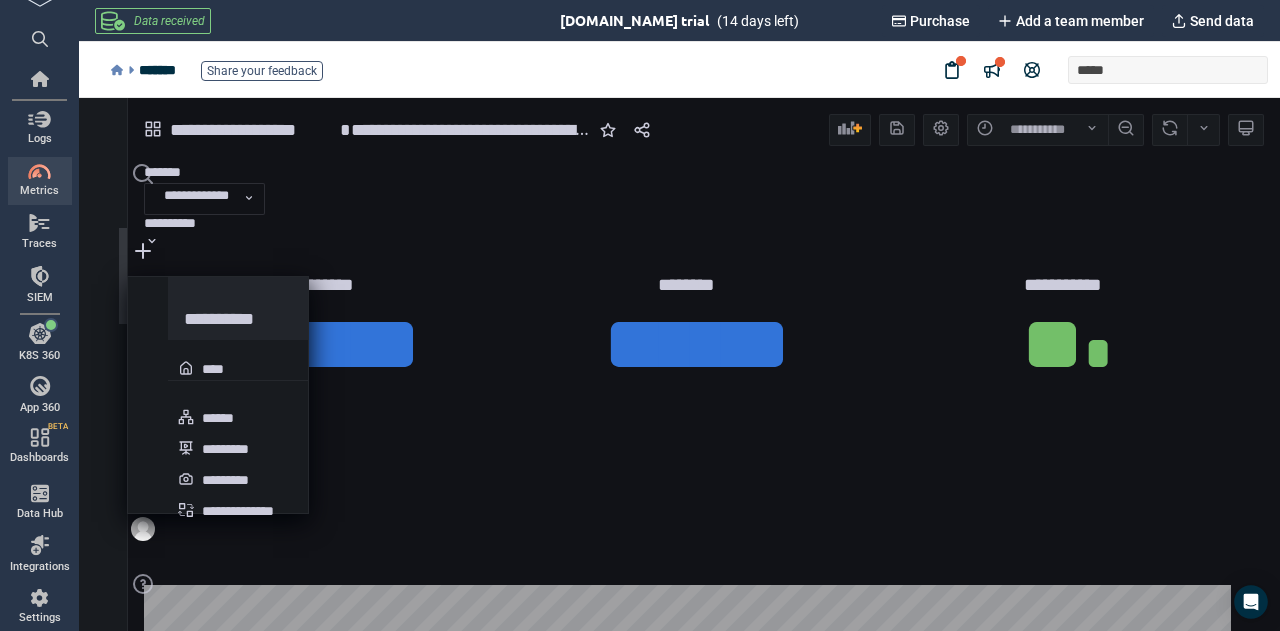click 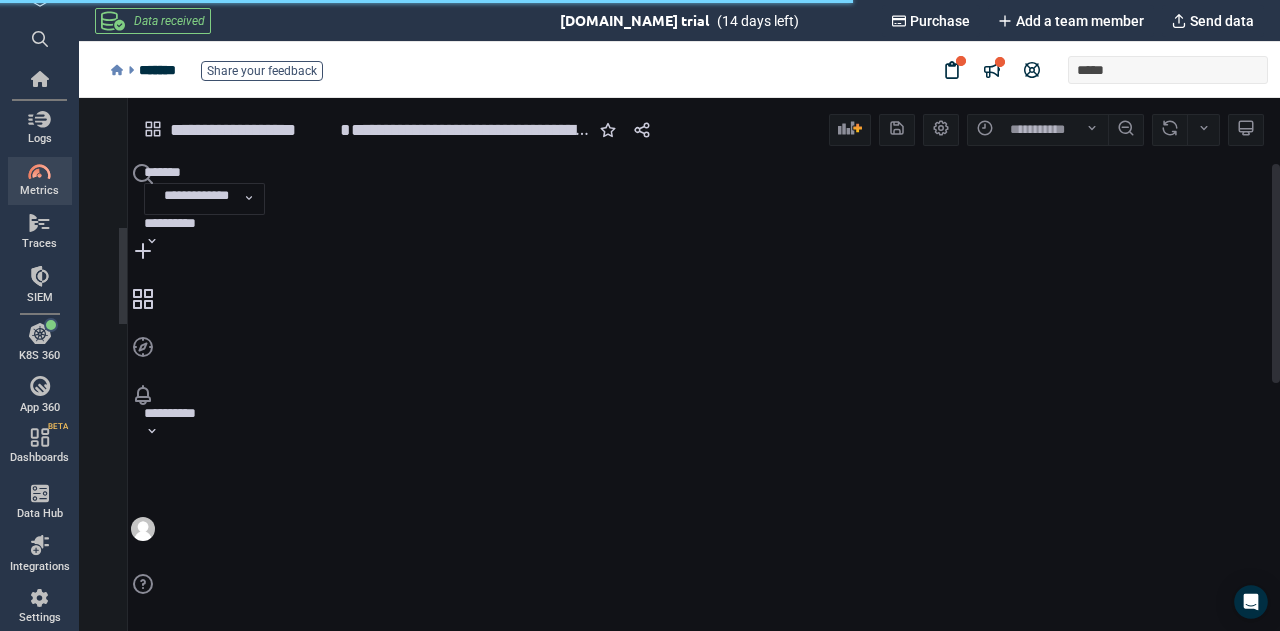 scroll, scrollTop: 9, scrollLeft: 8, axis: both 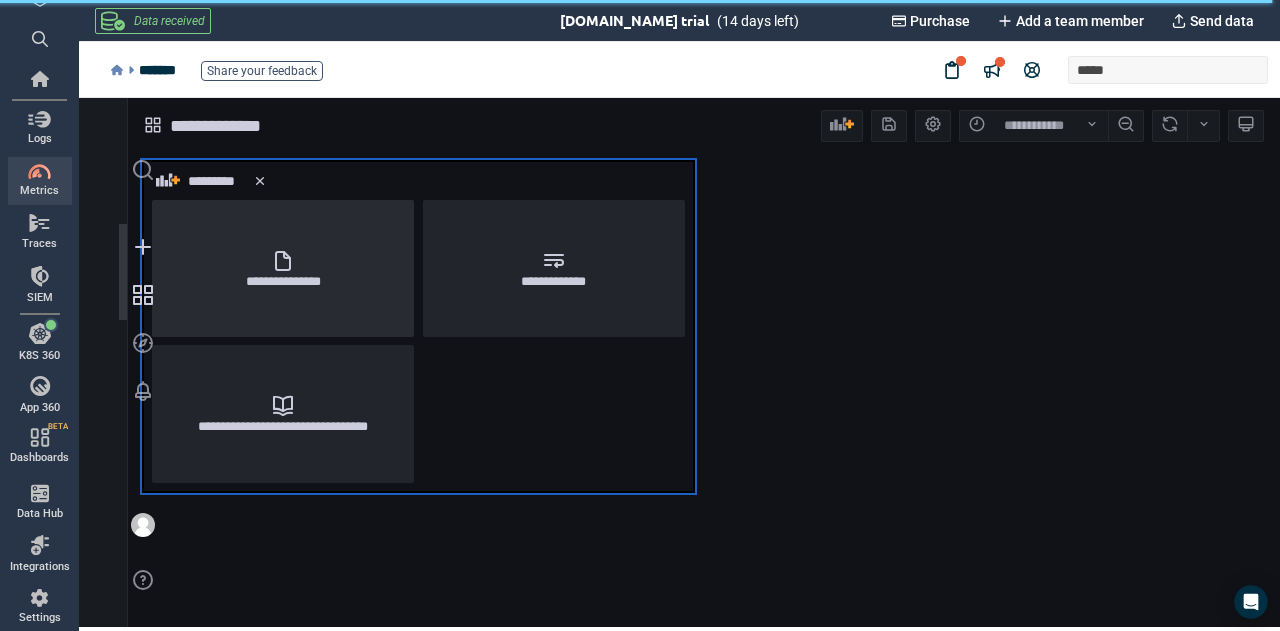 click 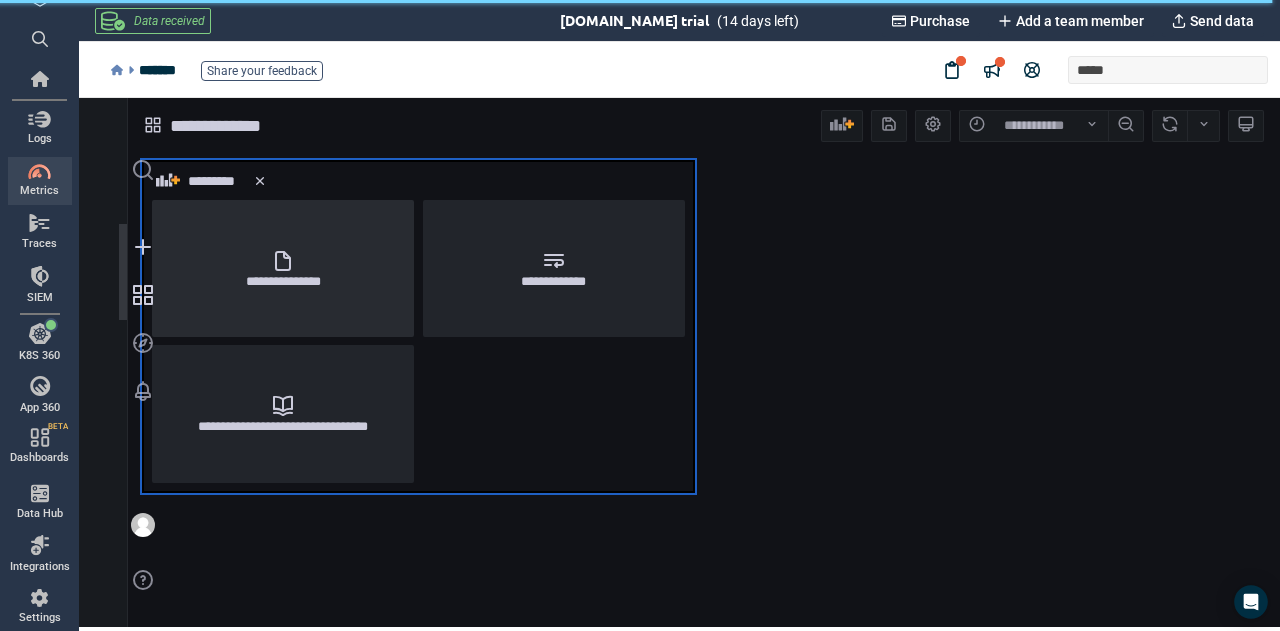 type on "*" 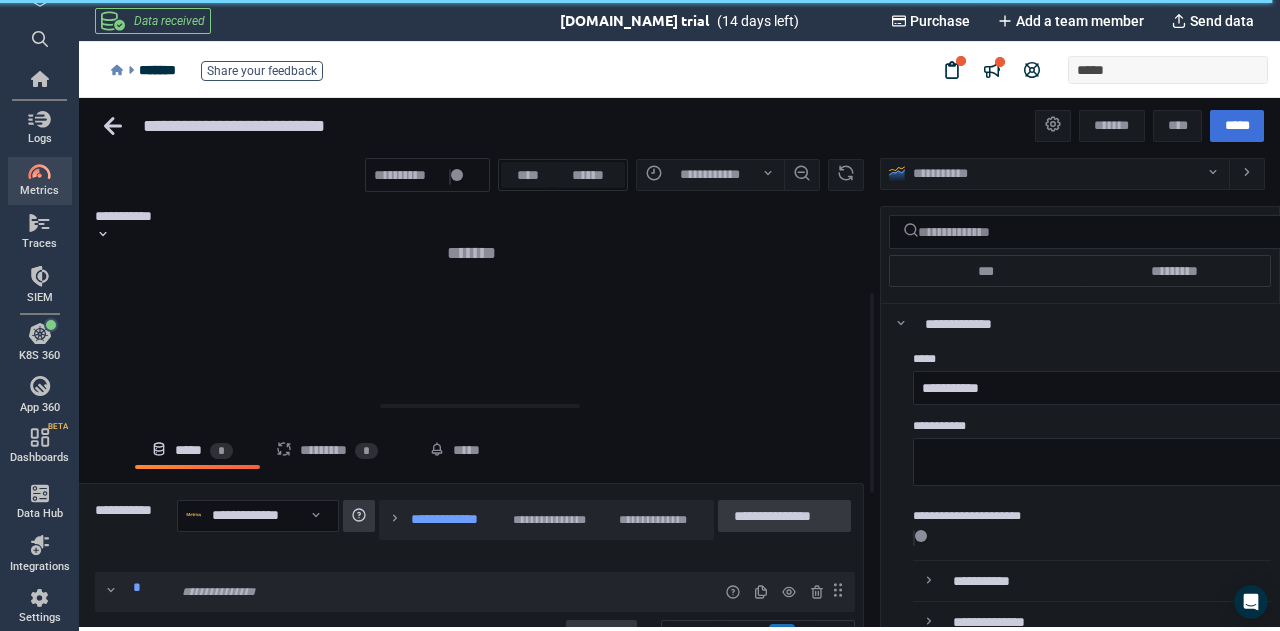 scroll, scrollTop: 9, scrollLeft: 8, axis: both 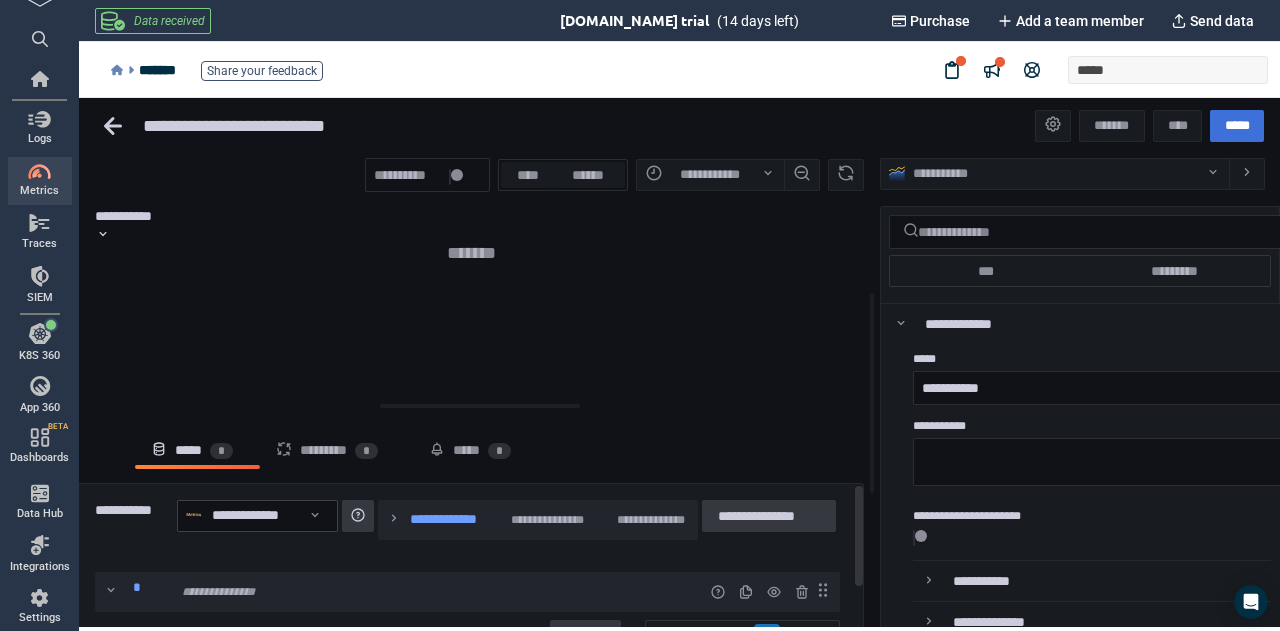 click on "**********" at bounding box center [679, 360] 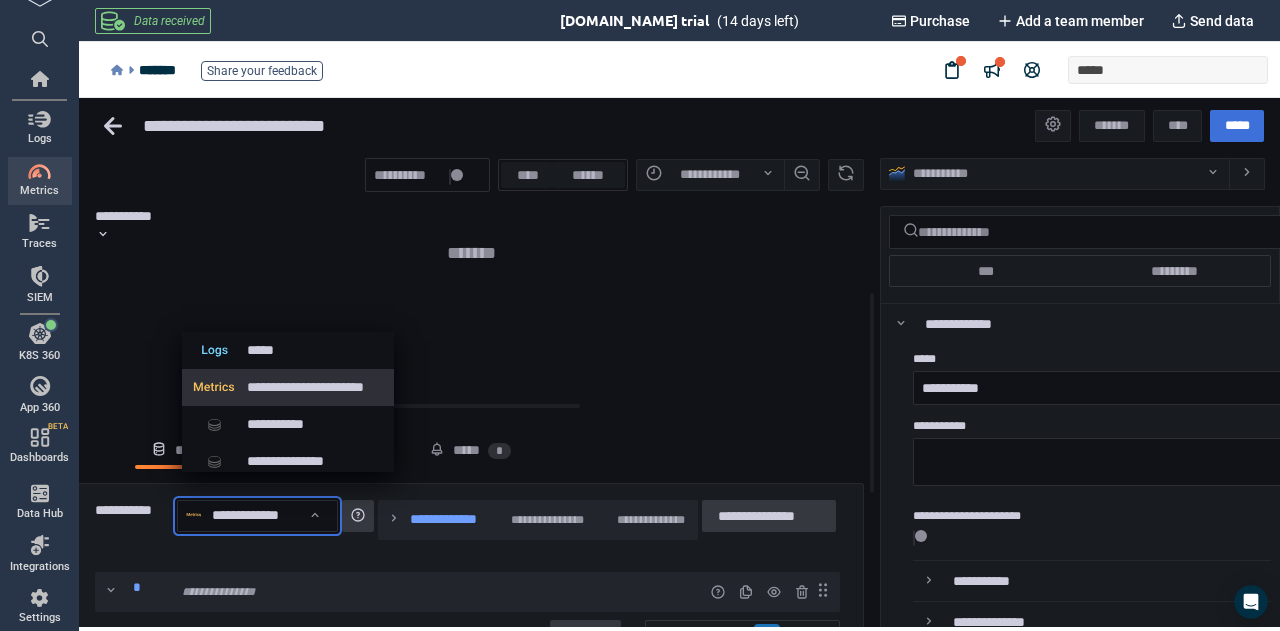 click on "**********" at bounding box center [320, 387] 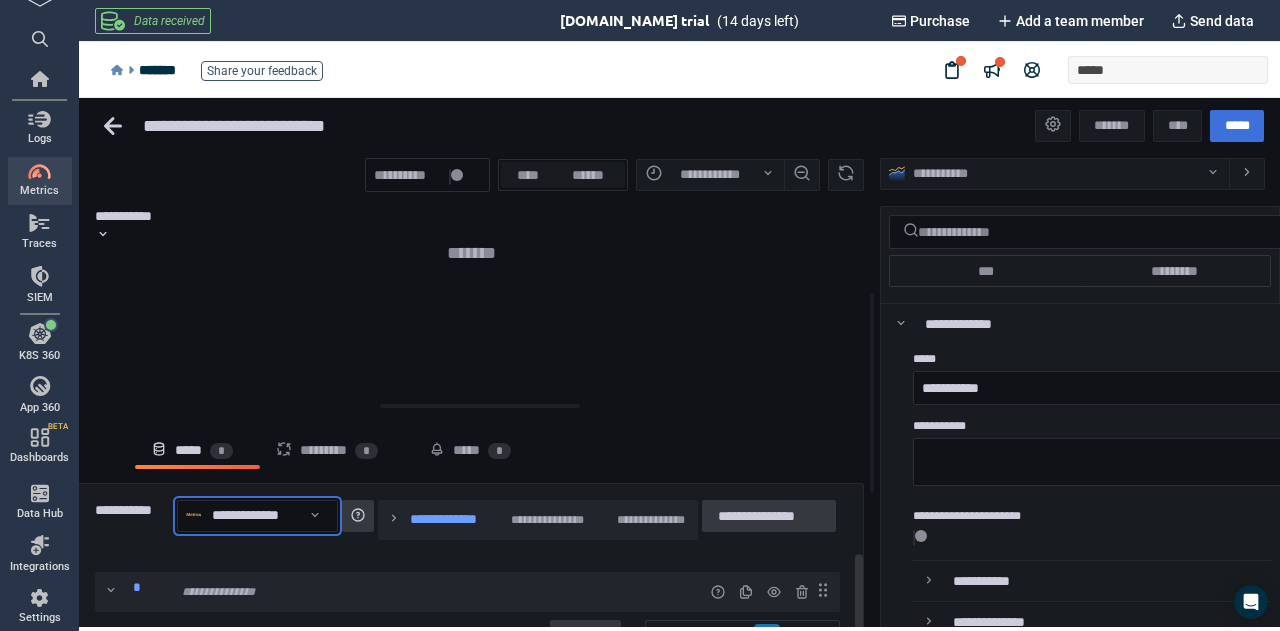 scroll, scrollTop: 117, scrollLeft: 0, axis: vertical 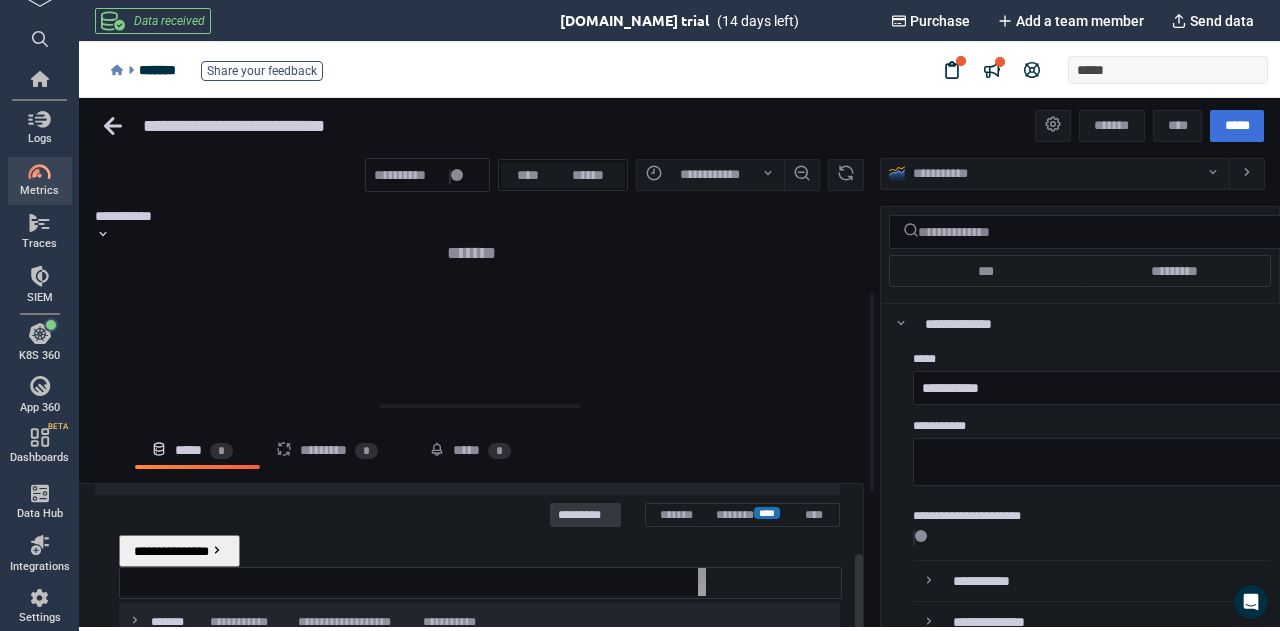 click at bounding box center (479, 533) 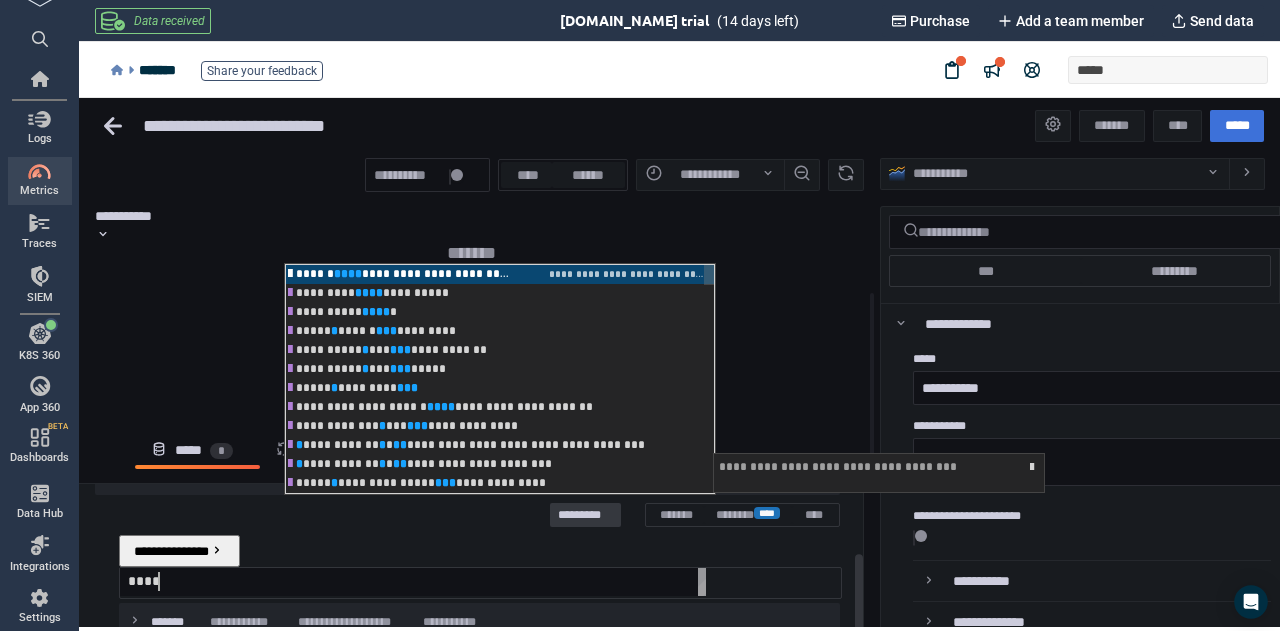 scroll, scrollTop: 1, scrollLeft: 28, axis: both 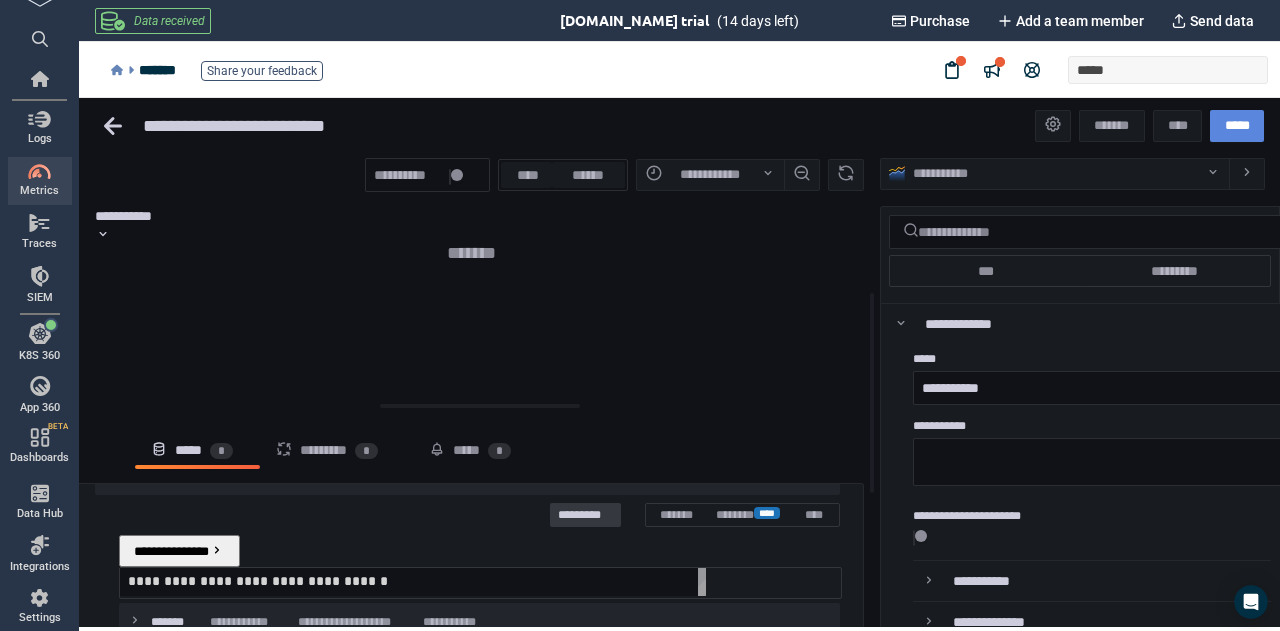 type on "**********" 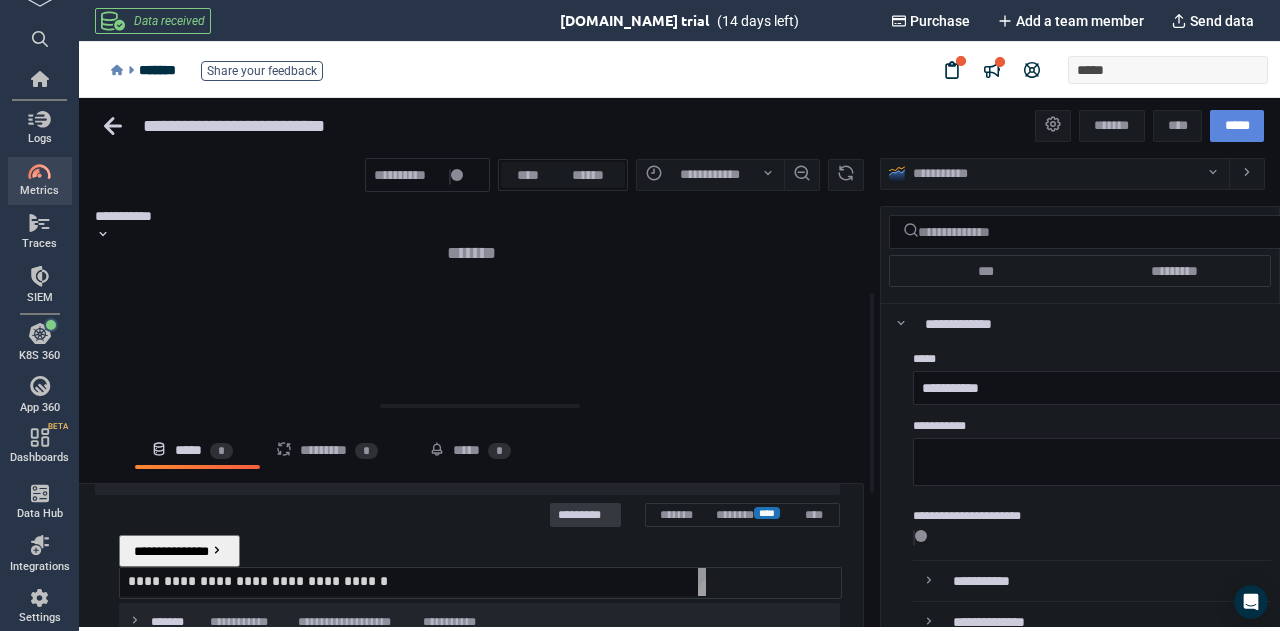 click on "*****" at bounding box center (1237, 126) 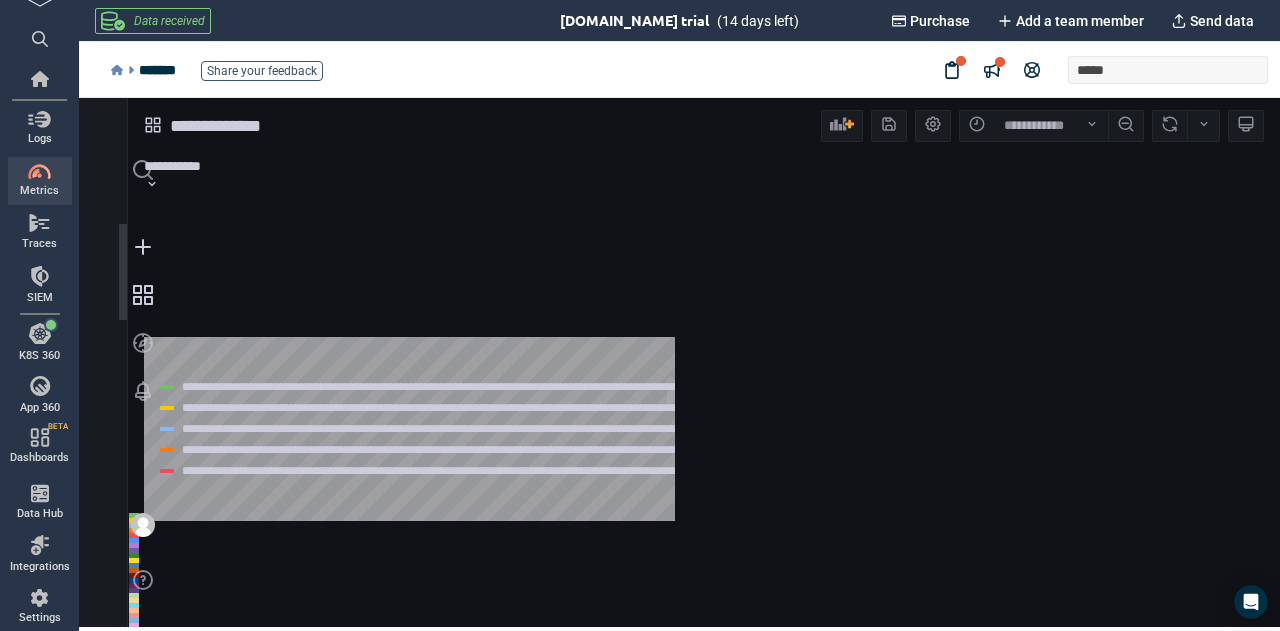click 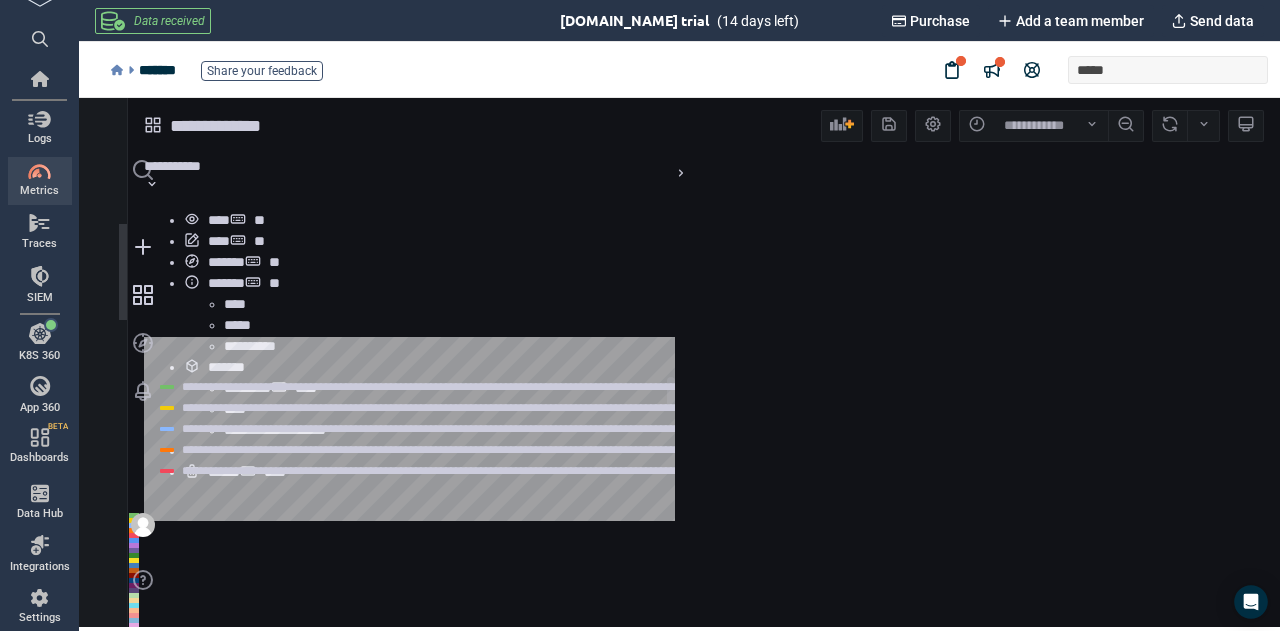 click on "****   *" at bounding box center [224, 220] 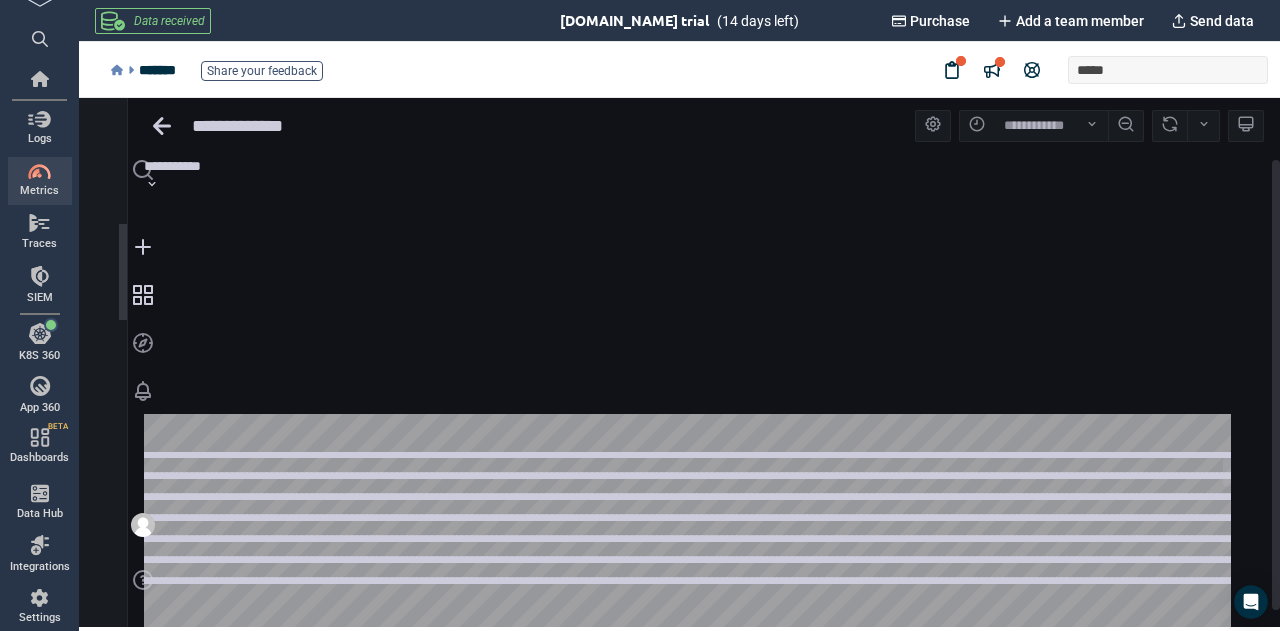 scroll, scrollTop: 72, scrollLeft: 959, axis: both 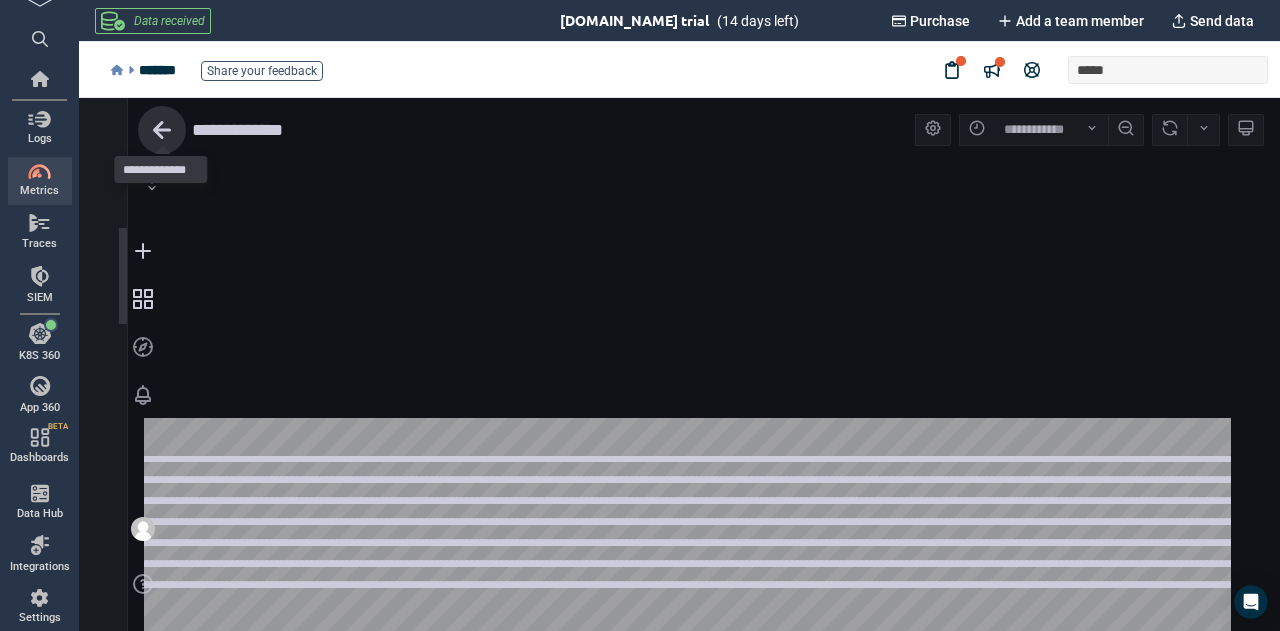 click 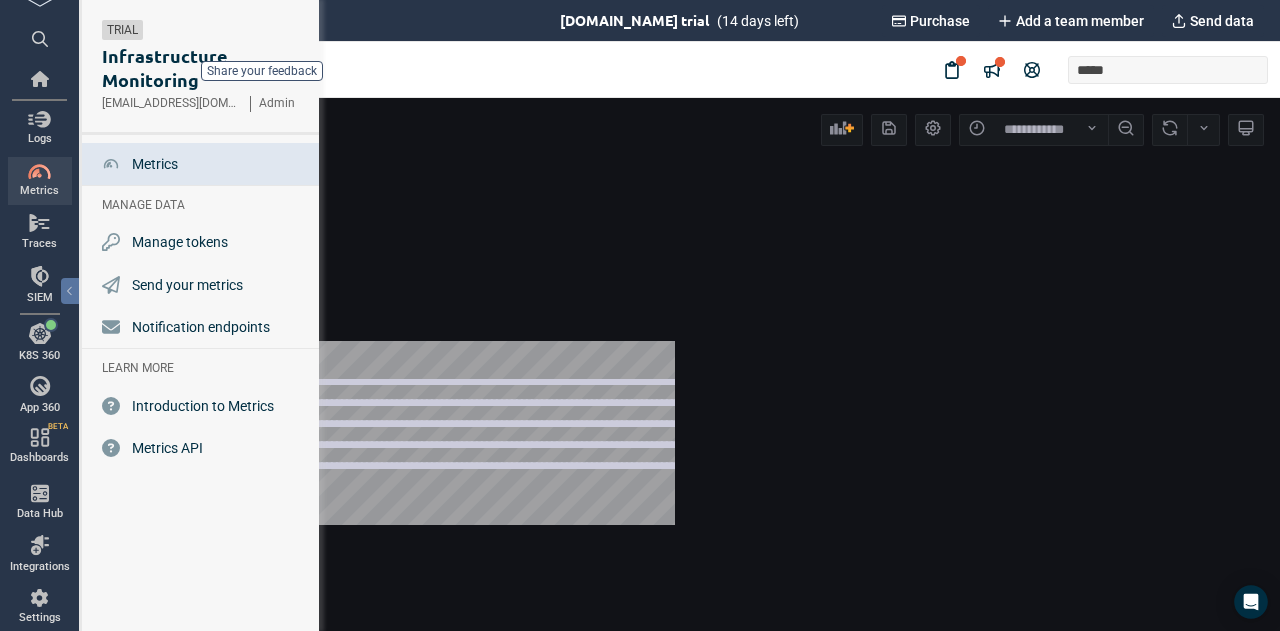 click at bounding box center [39, 172] 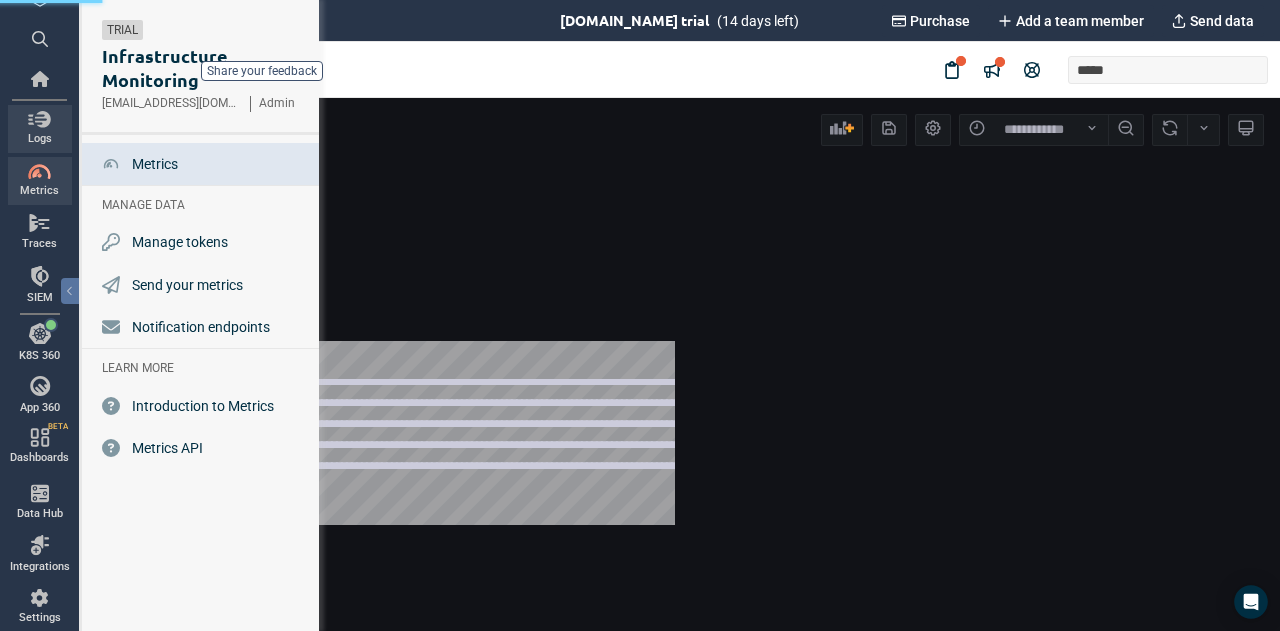 click on "Logs" at bounding box center [40, 128] 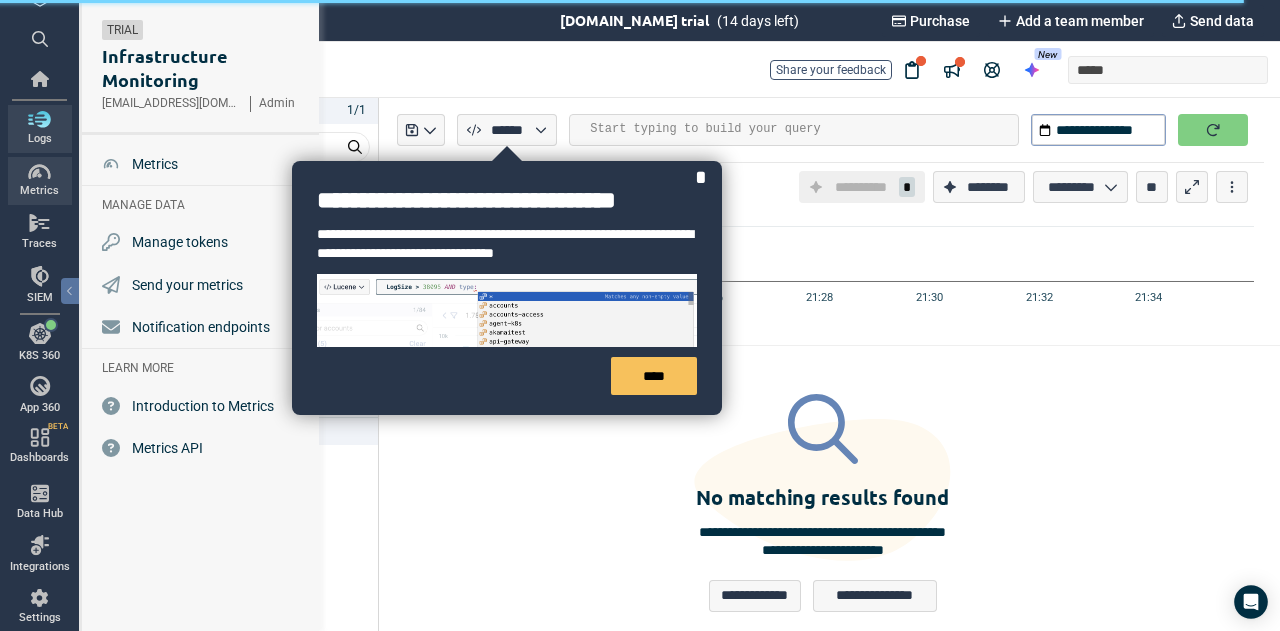 click on "Metrics" at bounding box center [40, 181] 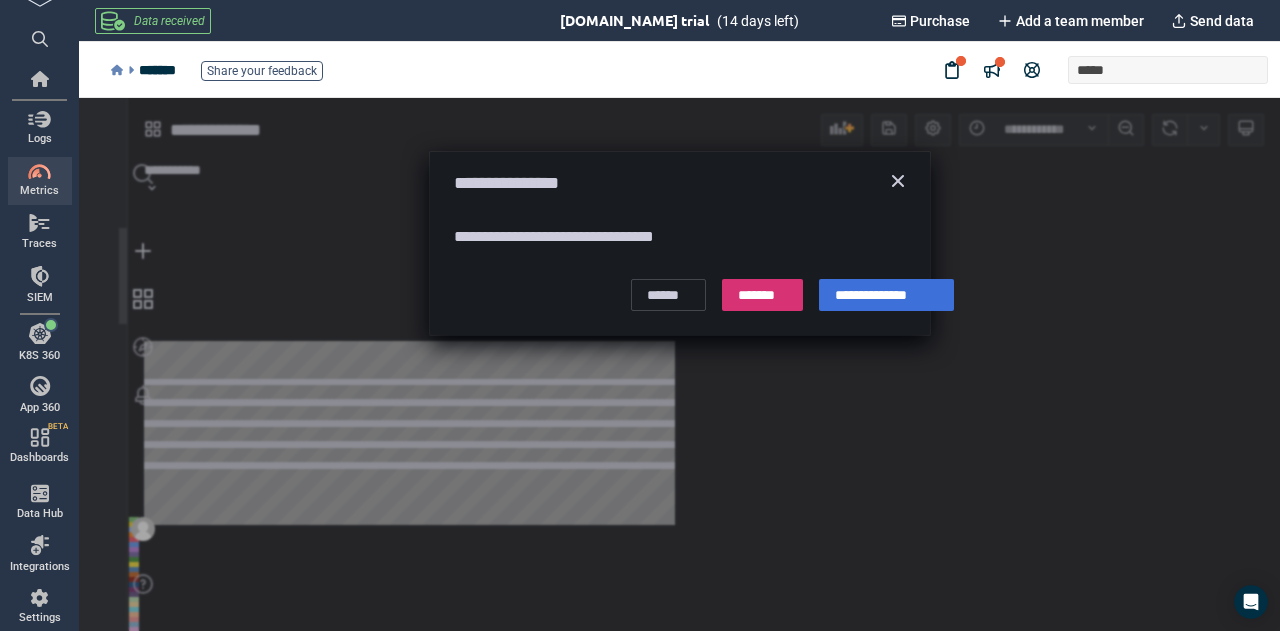 click on "*******" at bounding box center (762, 295) 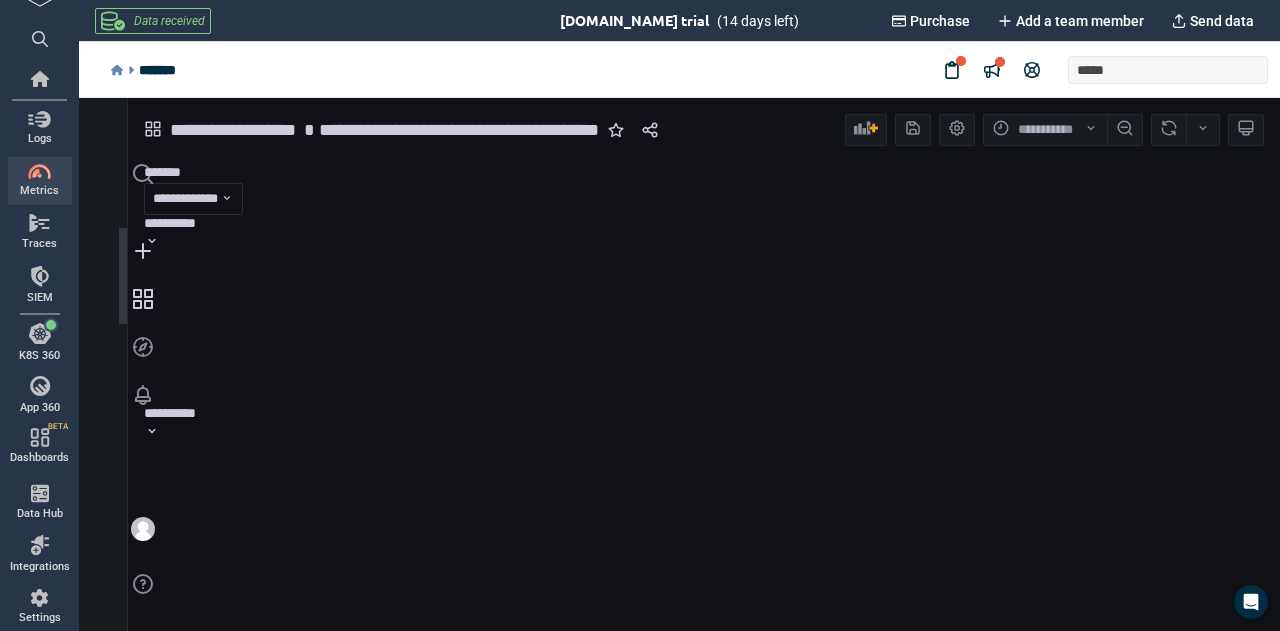 type on "*" 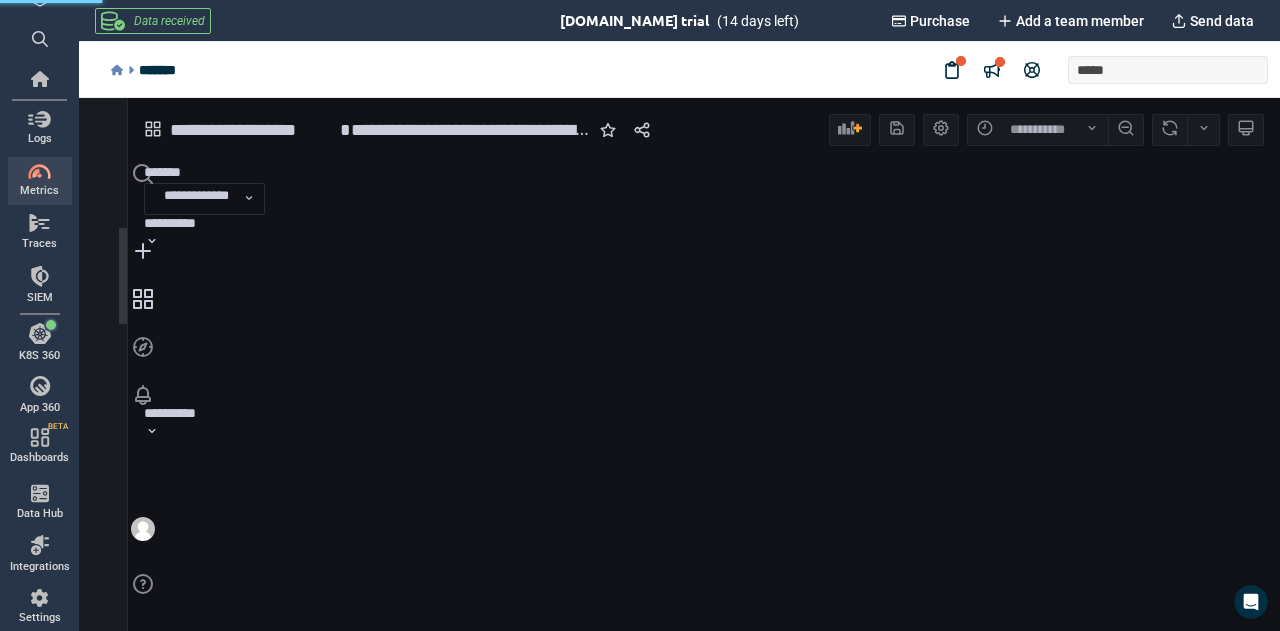 scroll, scrollTop: 9, scrollLeft: 8, axis: both 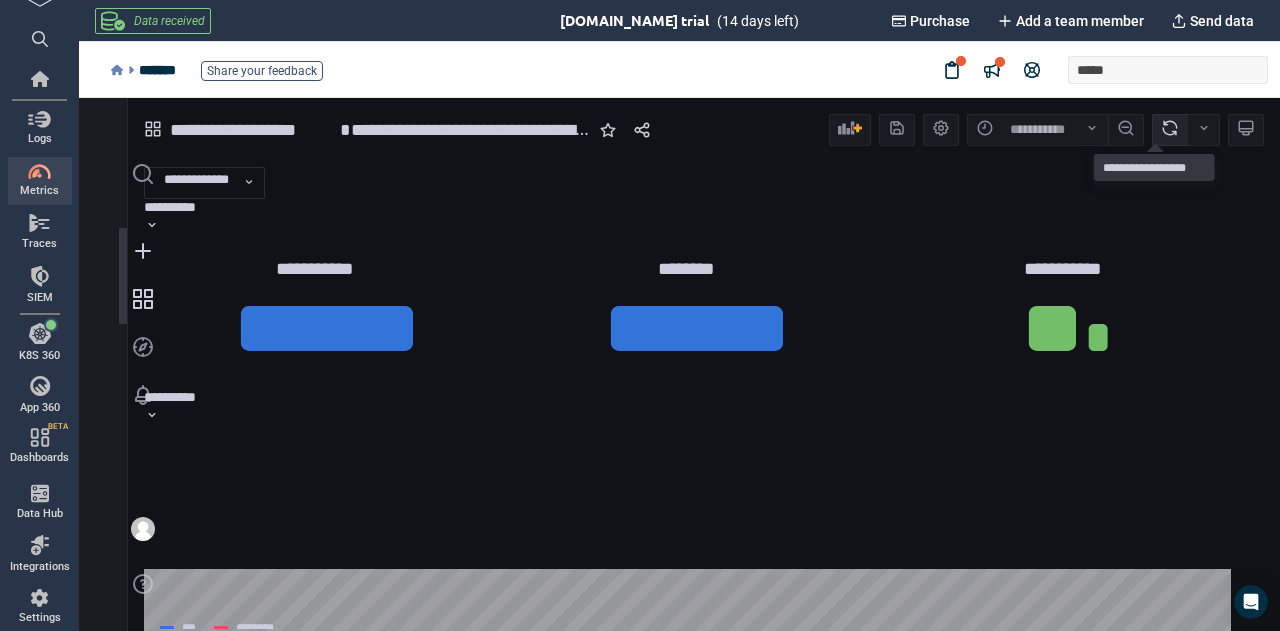 click 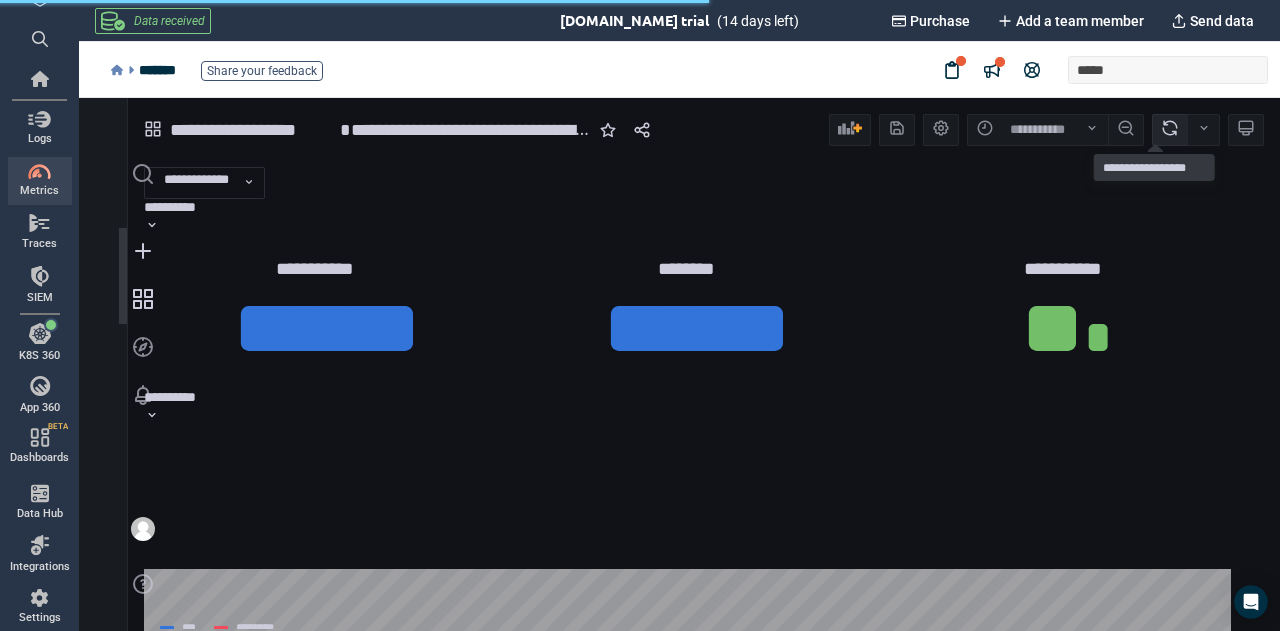 click 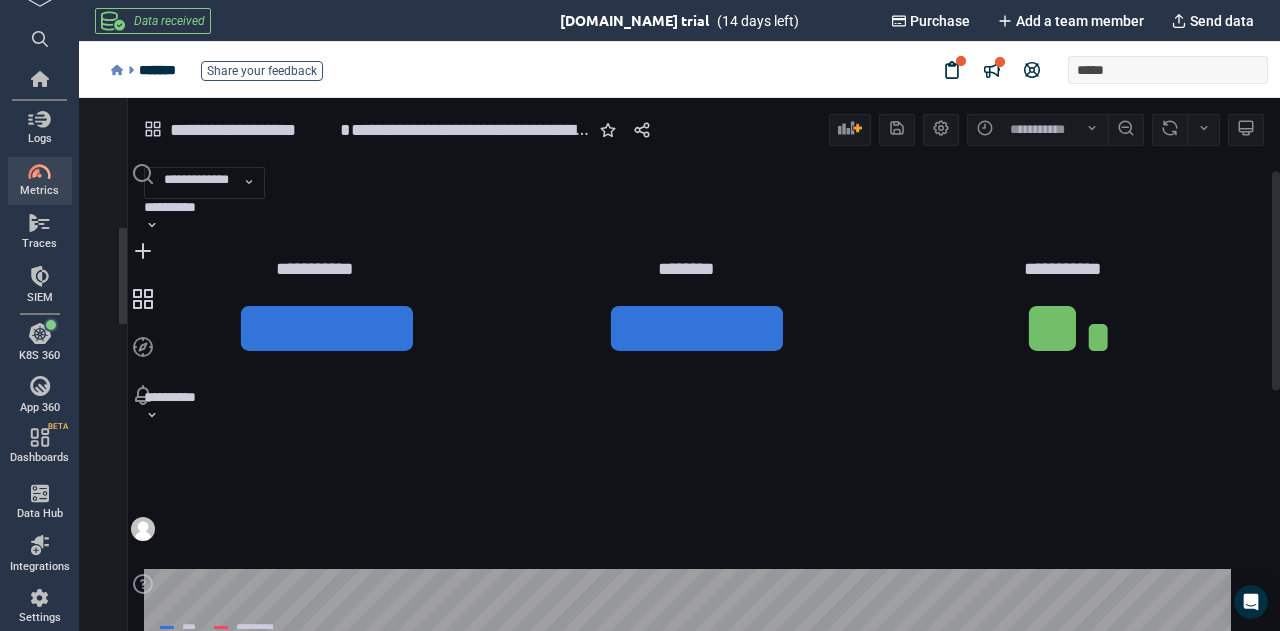 type 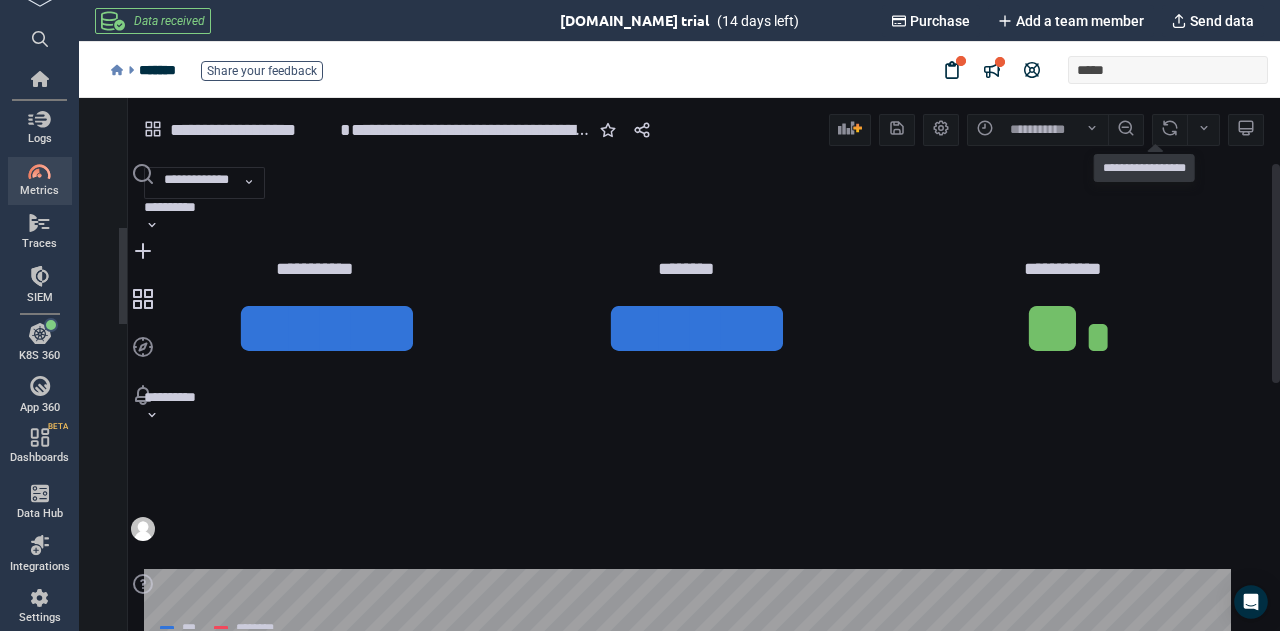 scroll, scrollTop: 0, scrollLeft: 0, axis: both 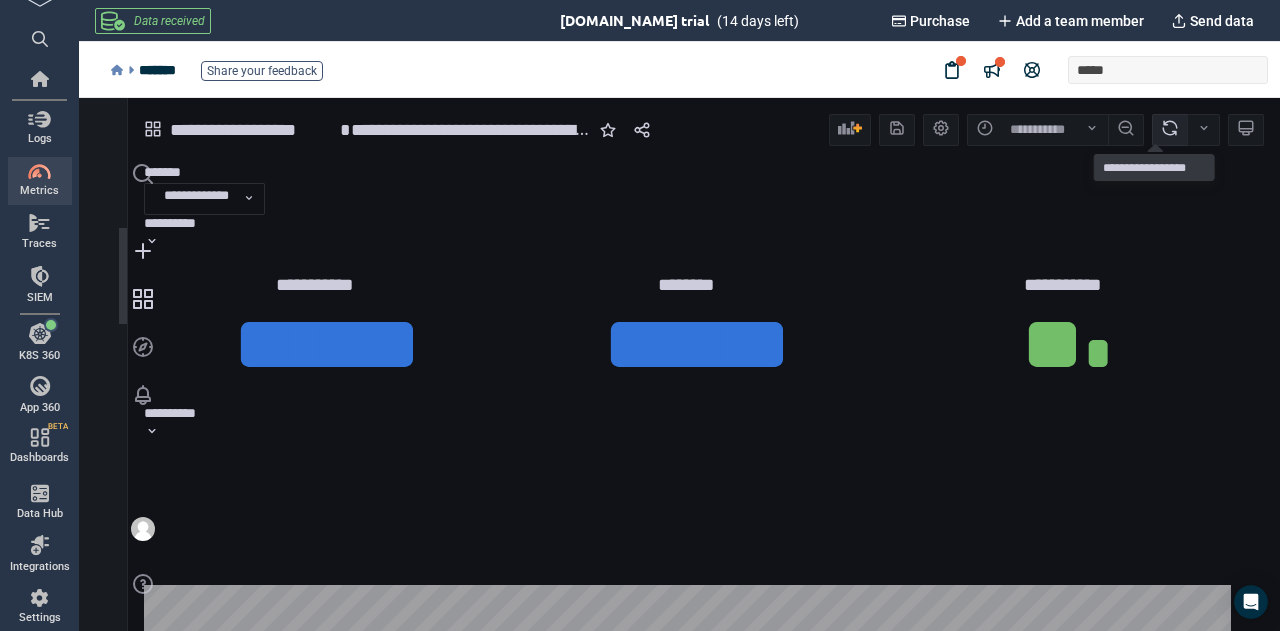 click 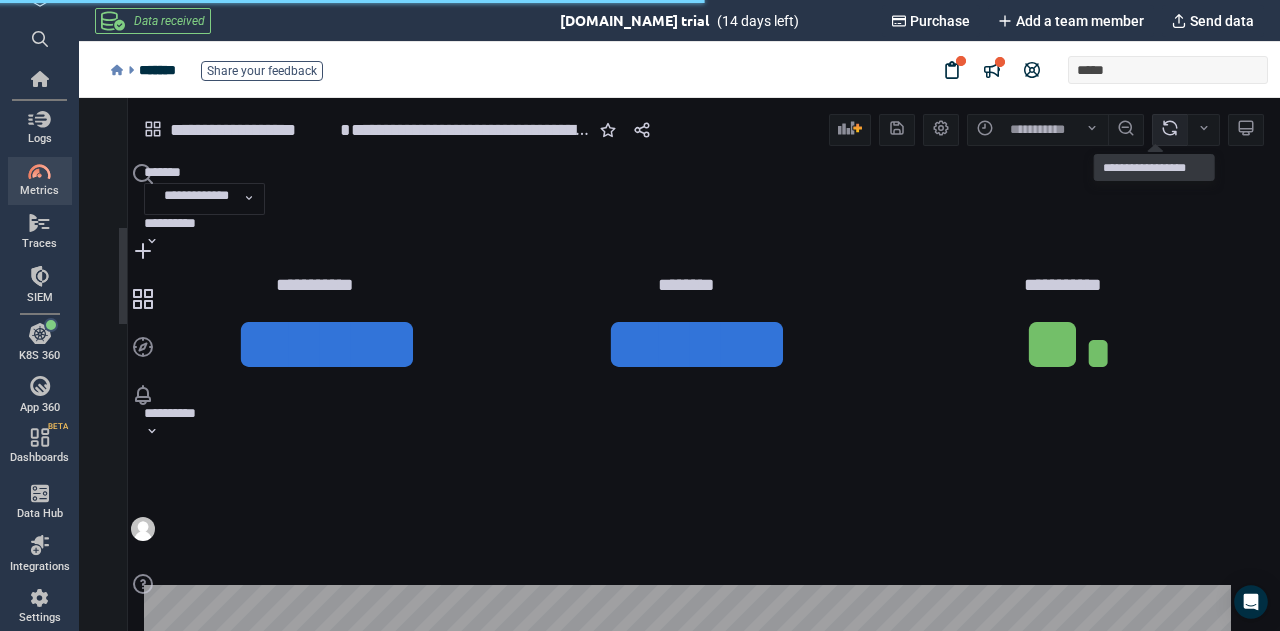 click 